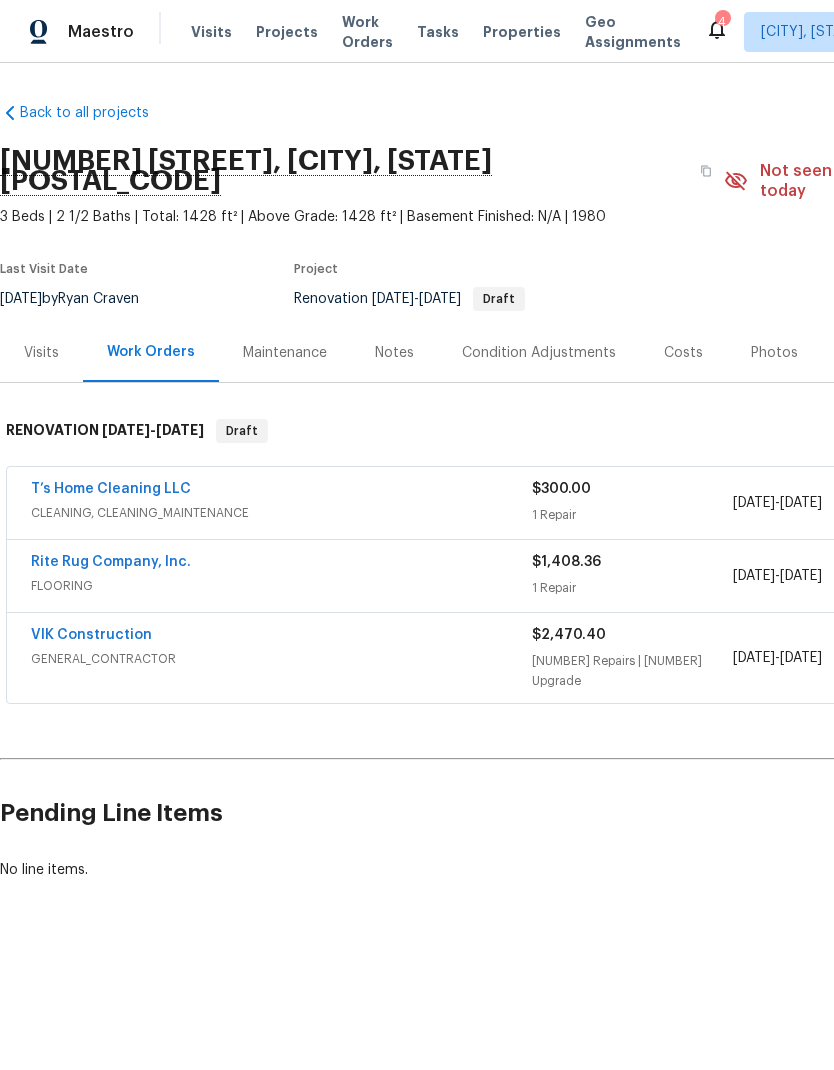 scroll, scrollTop: 0, scrollLeft: 0, axis: both 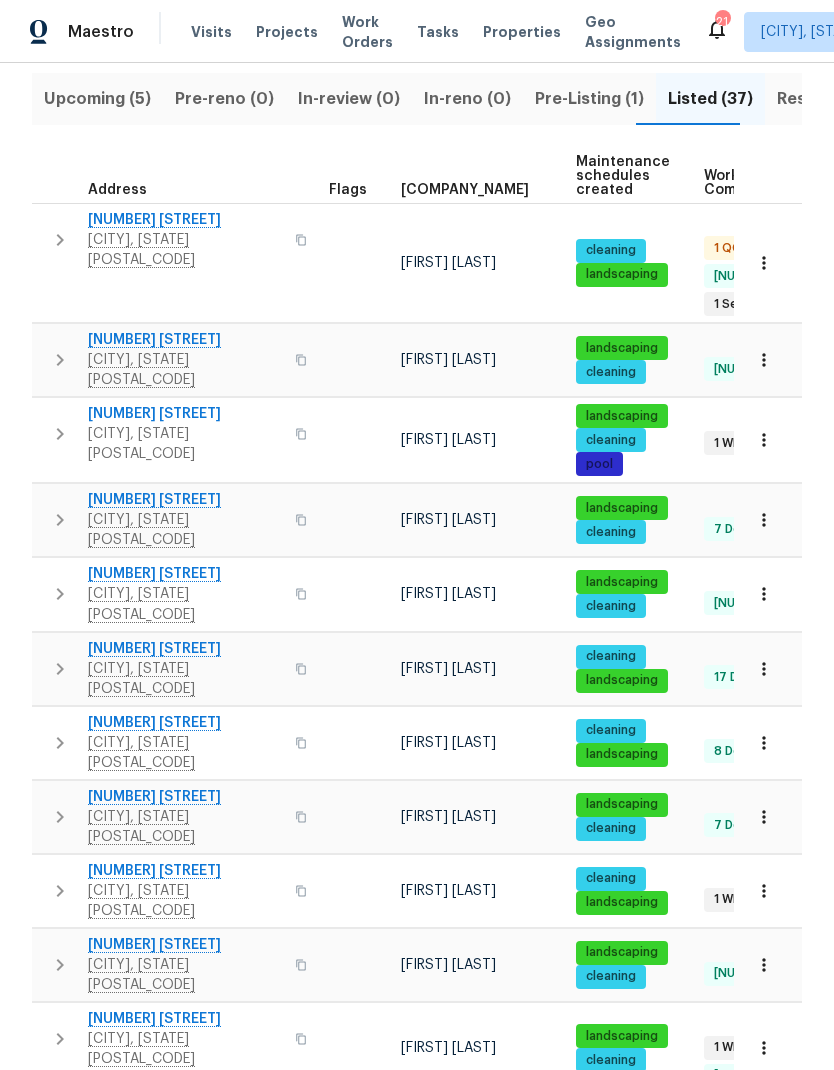 click on "Work Orders" at bounding box center [367, 32] 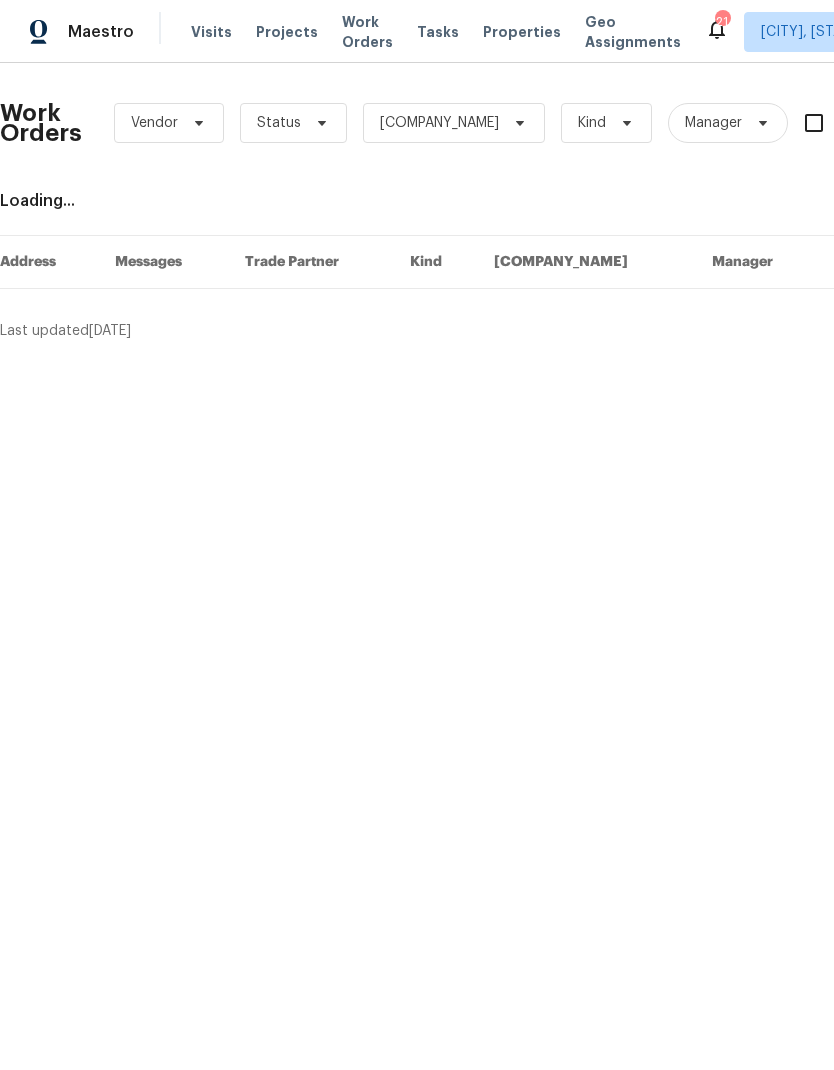 click on "Work Orders" at bounding box center [367, 32] 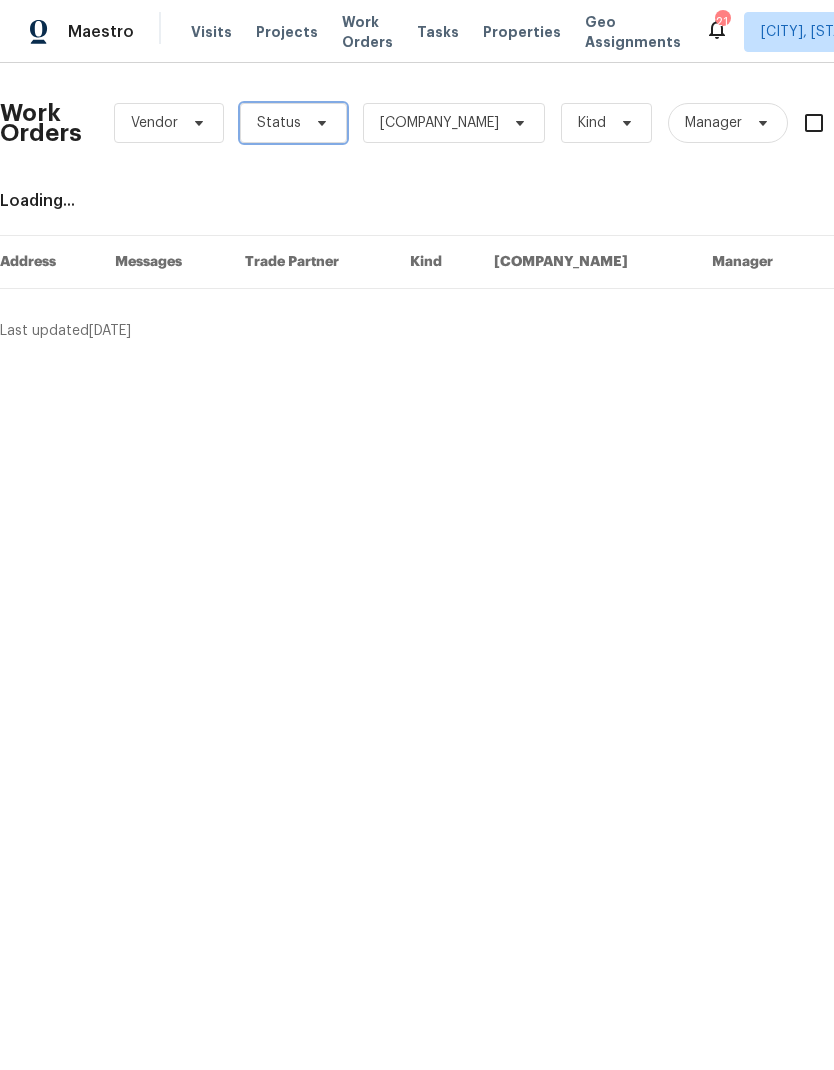click on "Status" at bounding box center [293, 123] 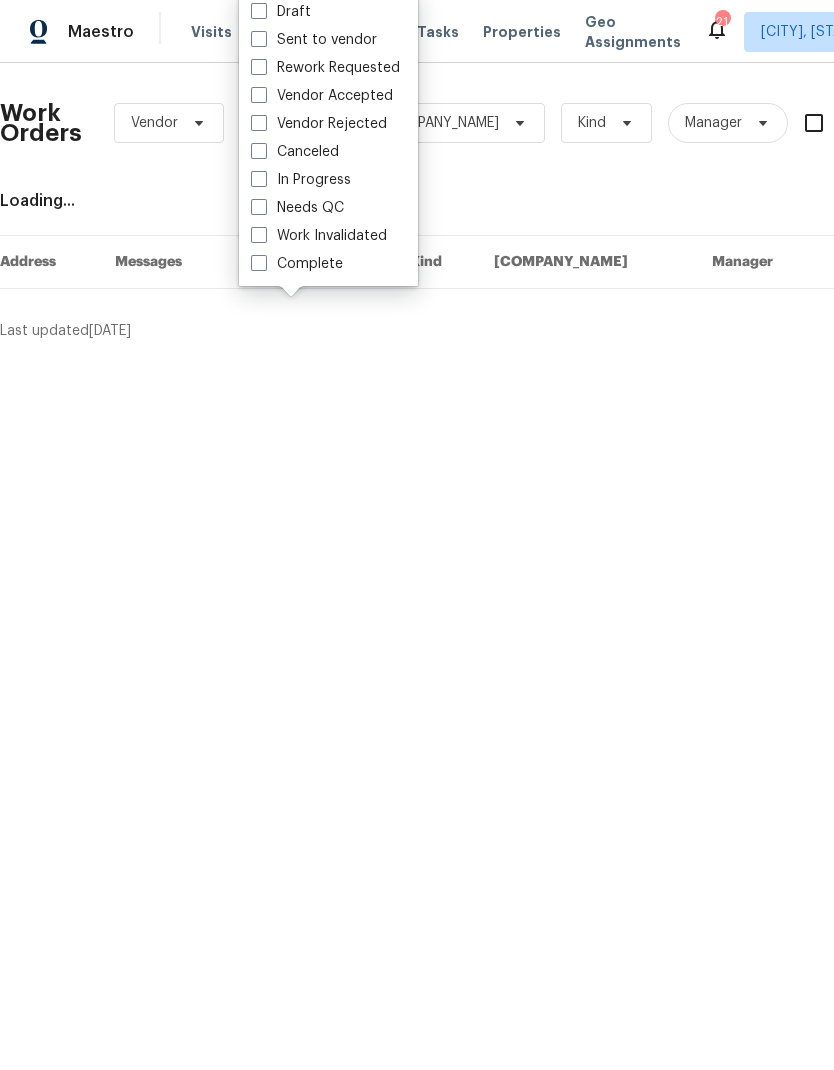 click at bounding box center [259, 207] 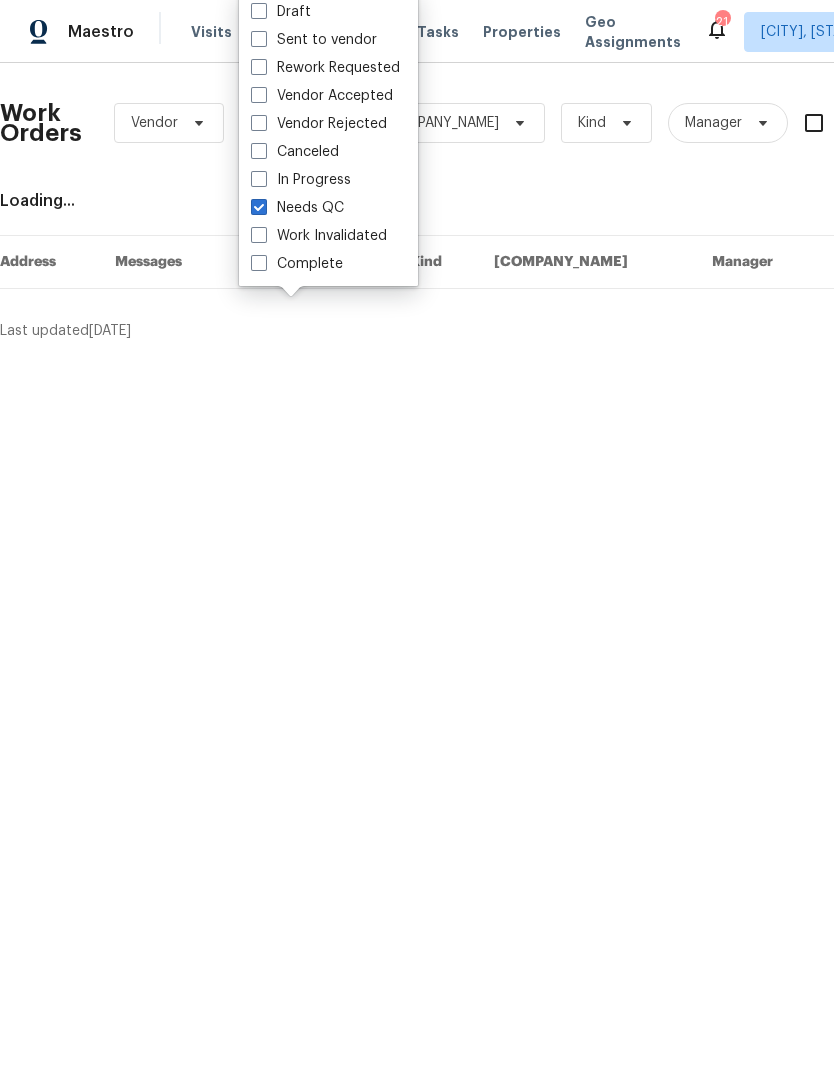 checkbox on "true" 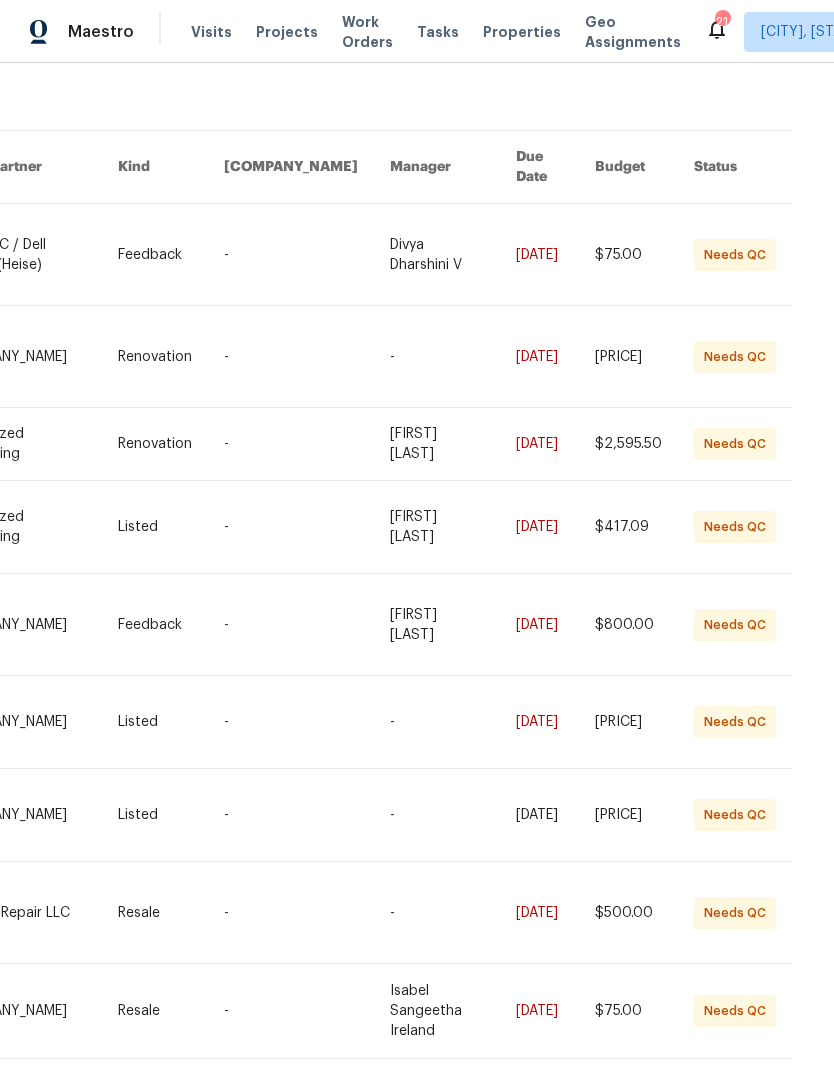 scroll, scrollTop: 104, scrollLeft: 354, axis: both 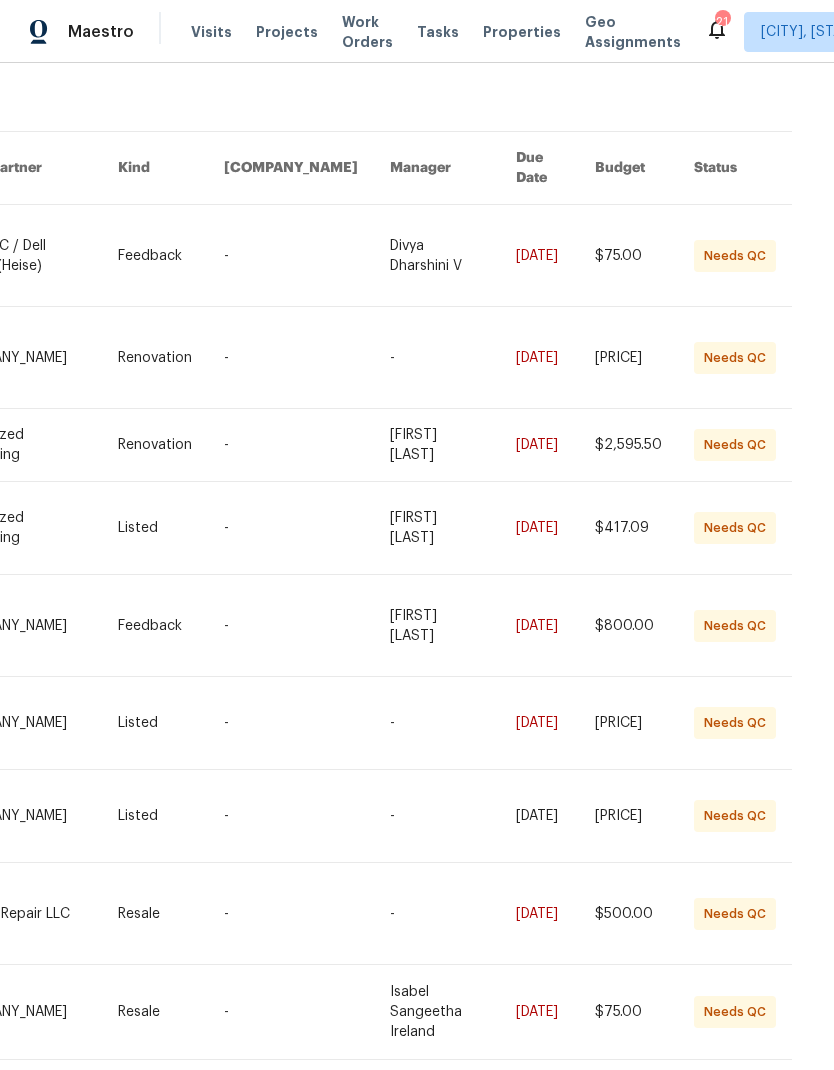 click 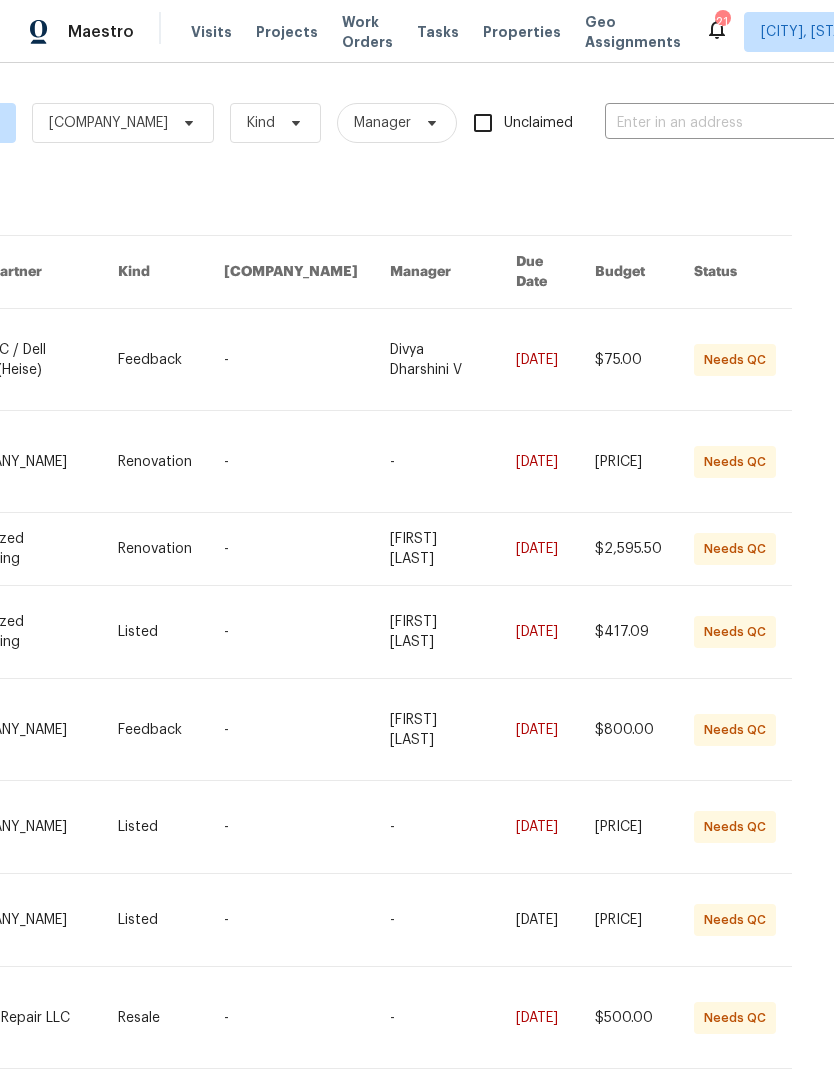scroll, scrollTop: 0, scrollLeft: 0, axis: both 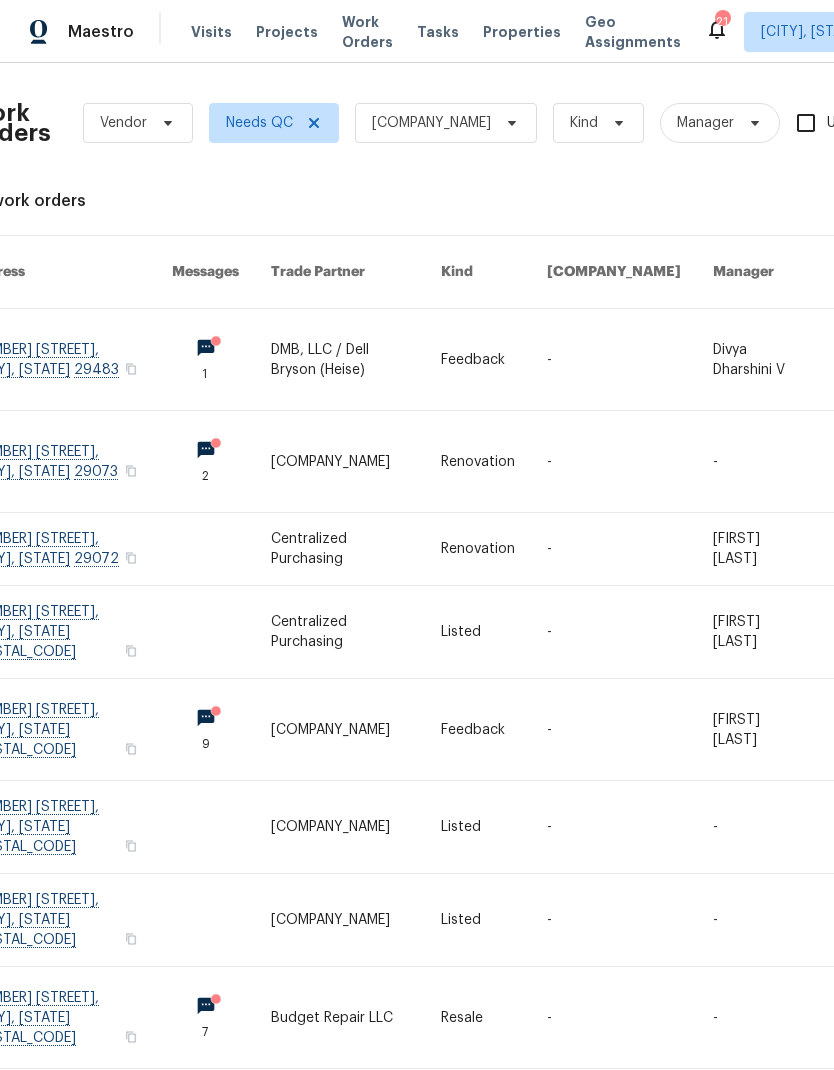 click on "Work Orders" at bounding box center [367, 32] 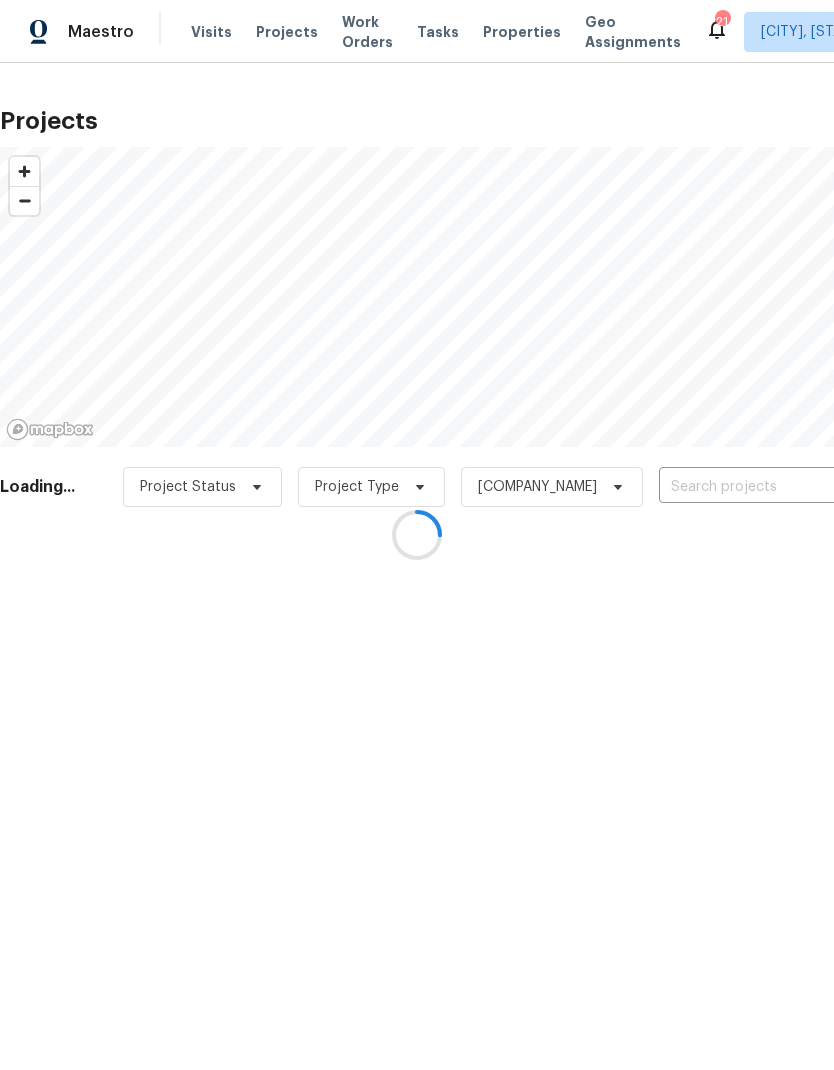 click on "Project Status Project Type HPM ​" at bounding box center [488, 487] 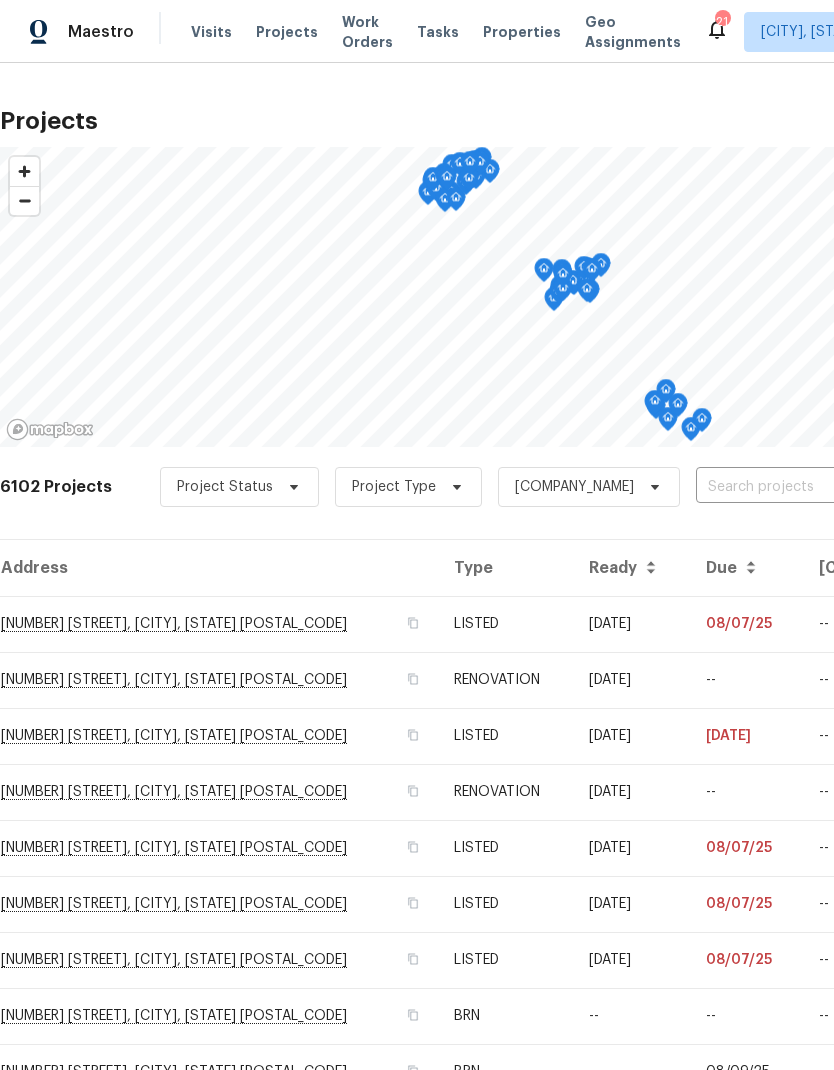 click at bounding box center (765, 487) 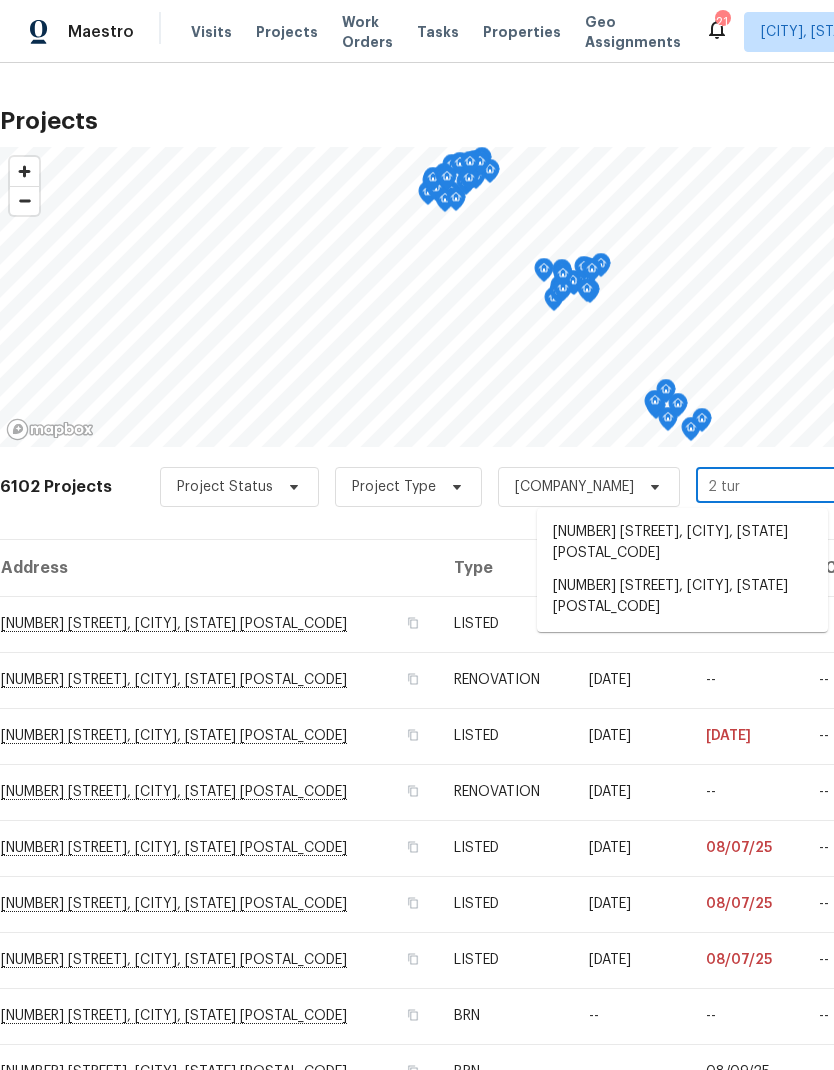 type on "2 turn" 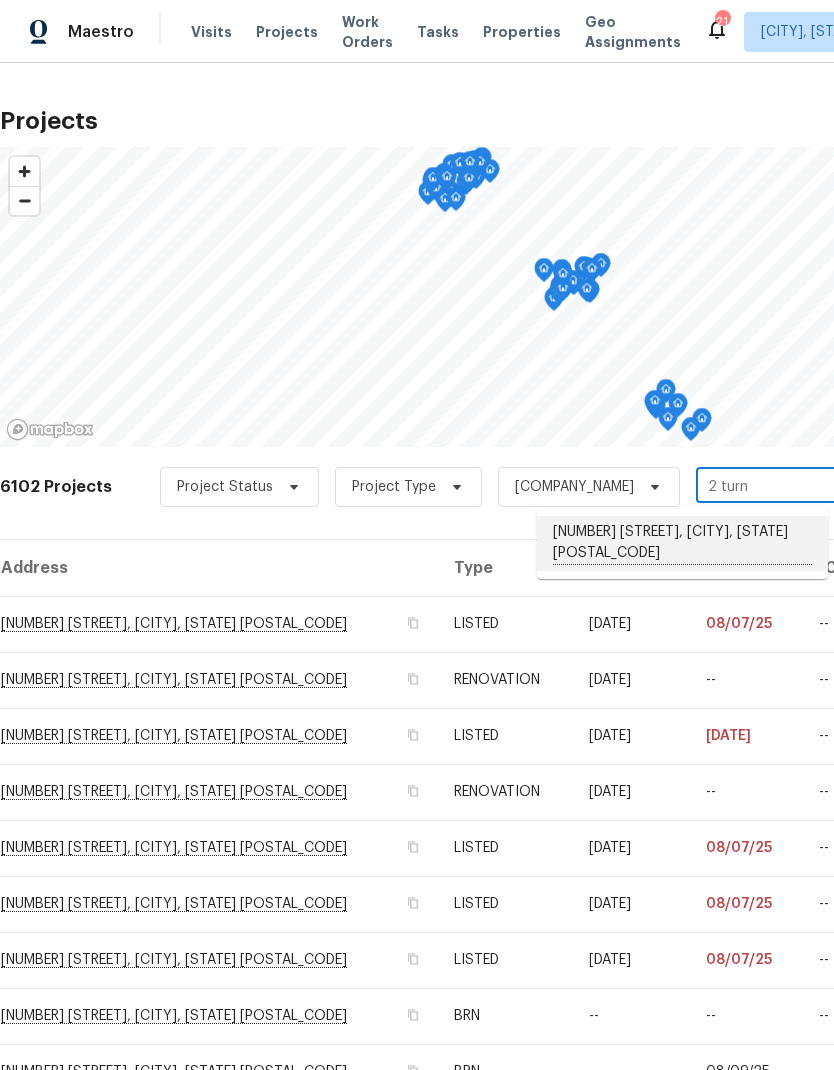 click on "2 Turnstone Ct, Simpsonville, SC 29680" at bounding box center [682, 543] 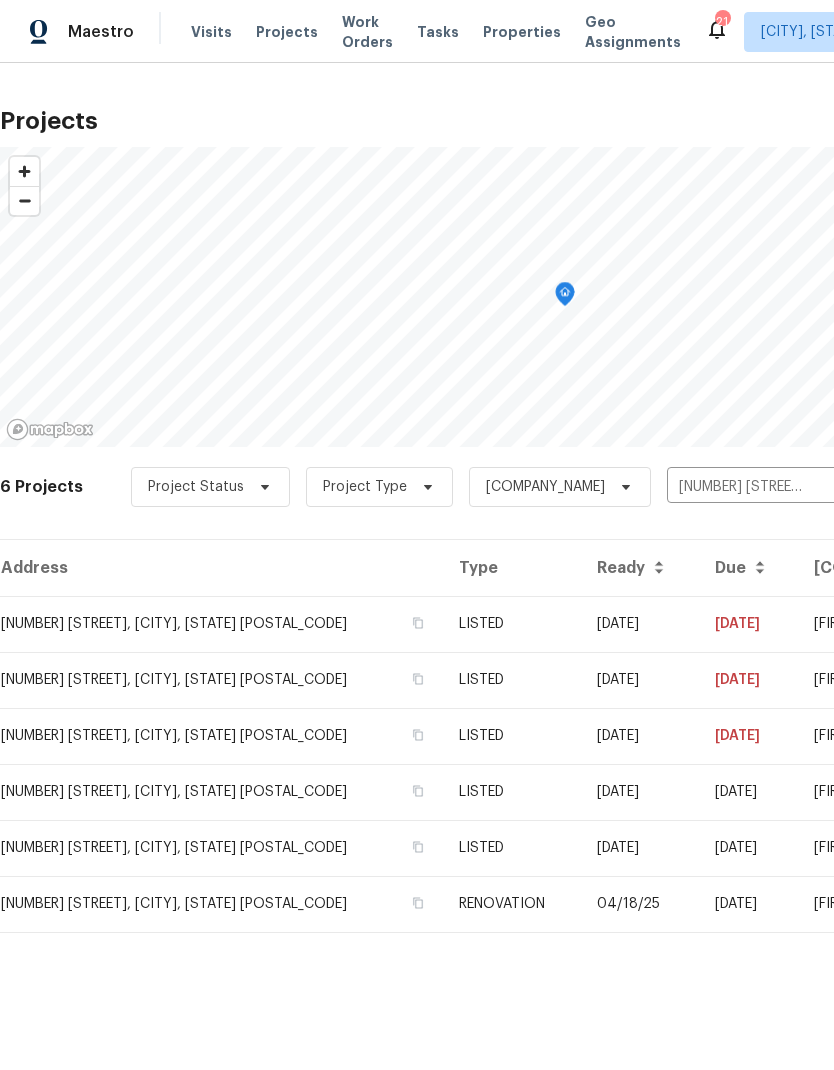 click on "2 Turnstone Ct, Simpsonville, SC 29680" at bounding box center (221, 624) 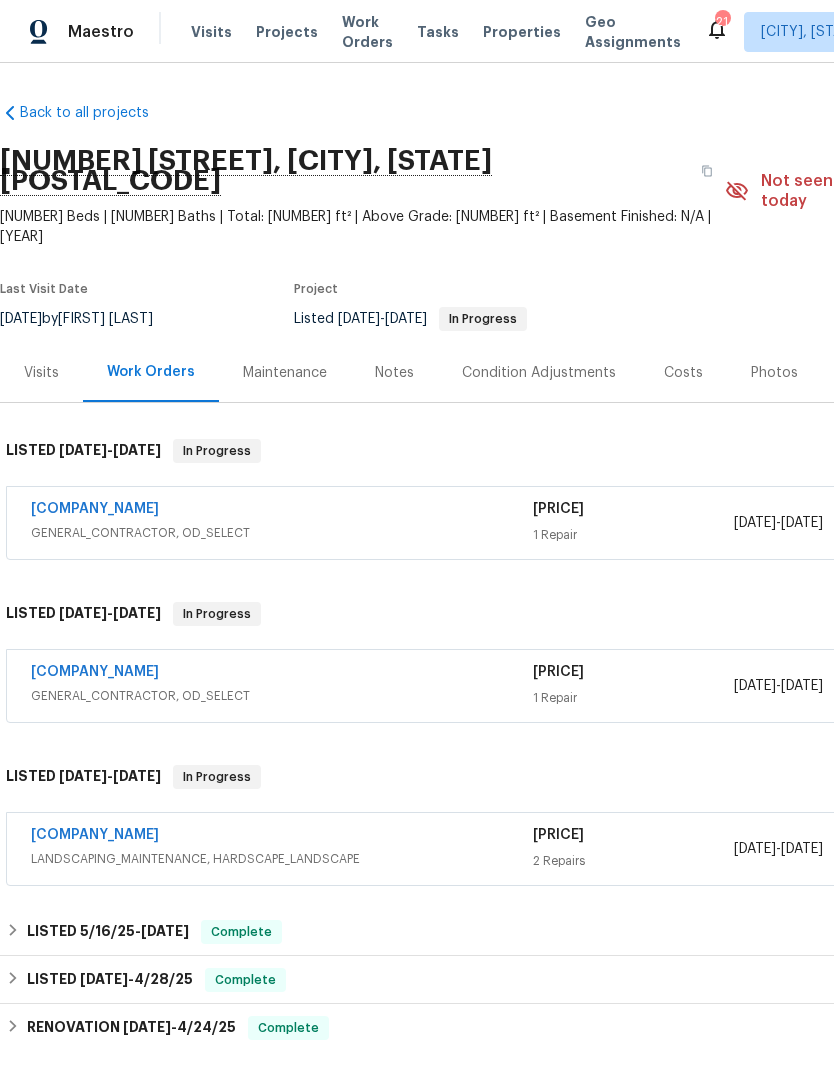click on "LFS Partners, Inc." at bounding box center (95, 509) 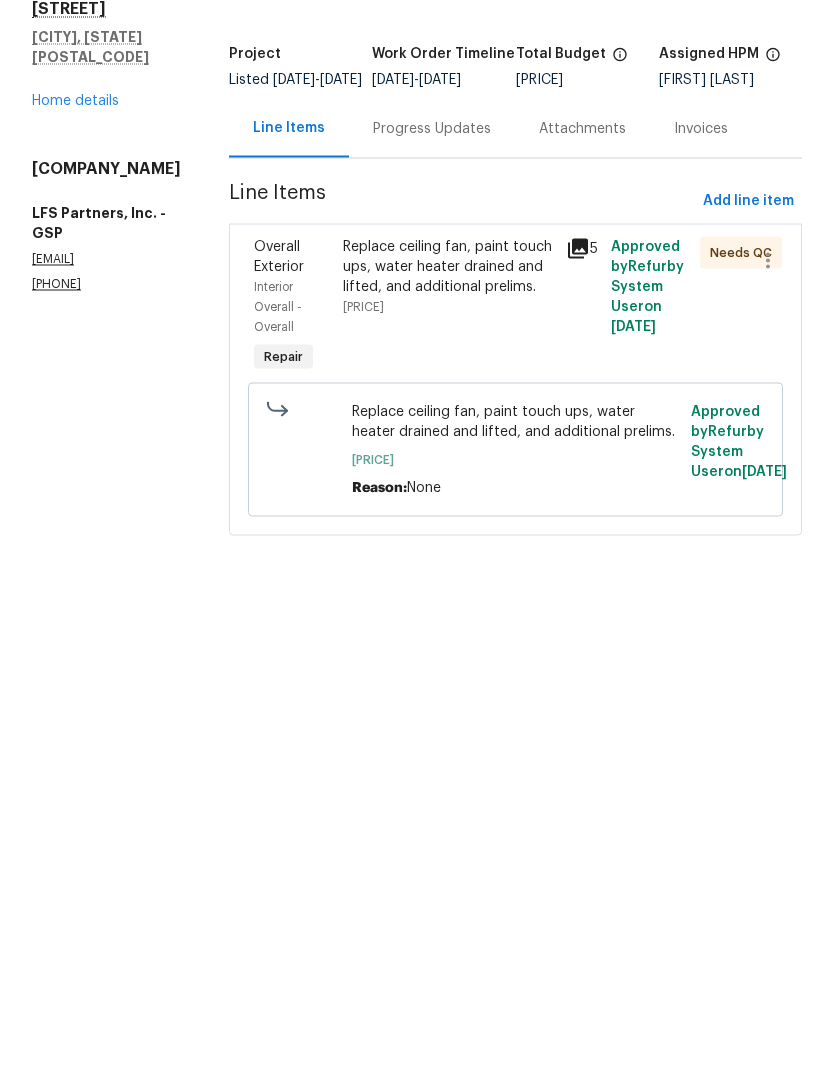 click on "Replace ceiling fan, paint touch ups, water heater drained and lifted, and additional prelims. $1,000.00" at bounding box center [448, 437] 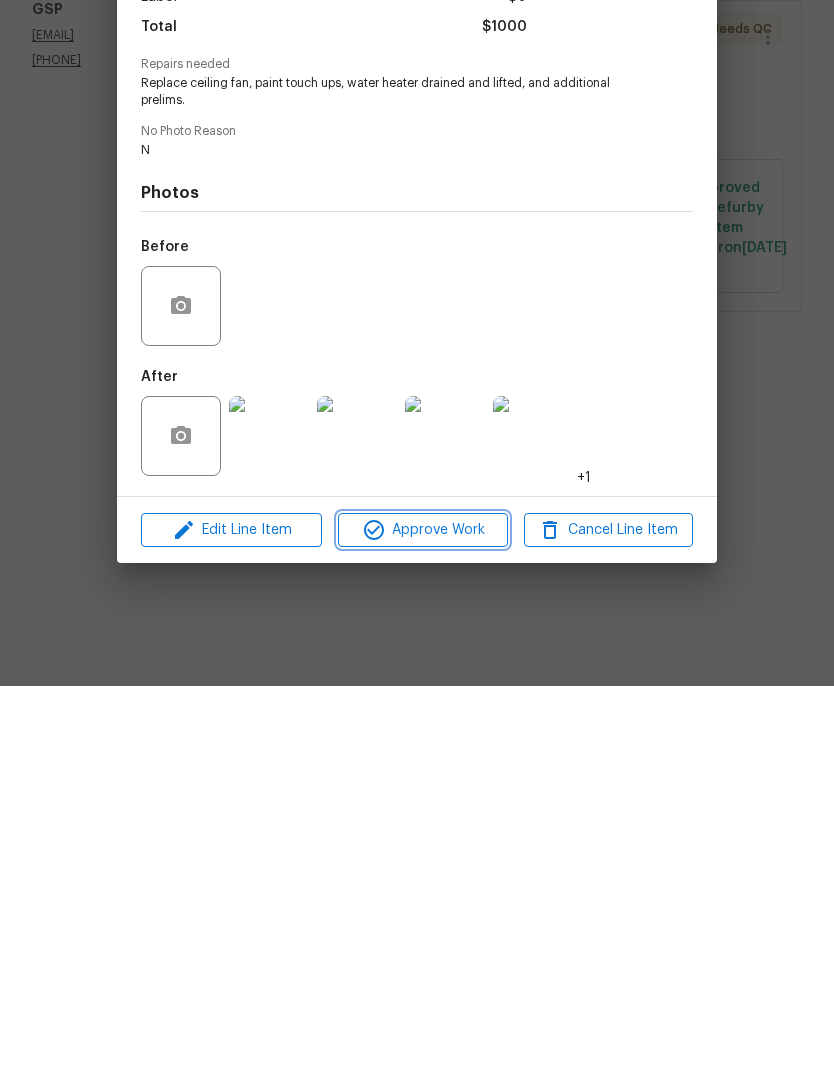 click on "Approve Work" at bounding box center [422, 914] 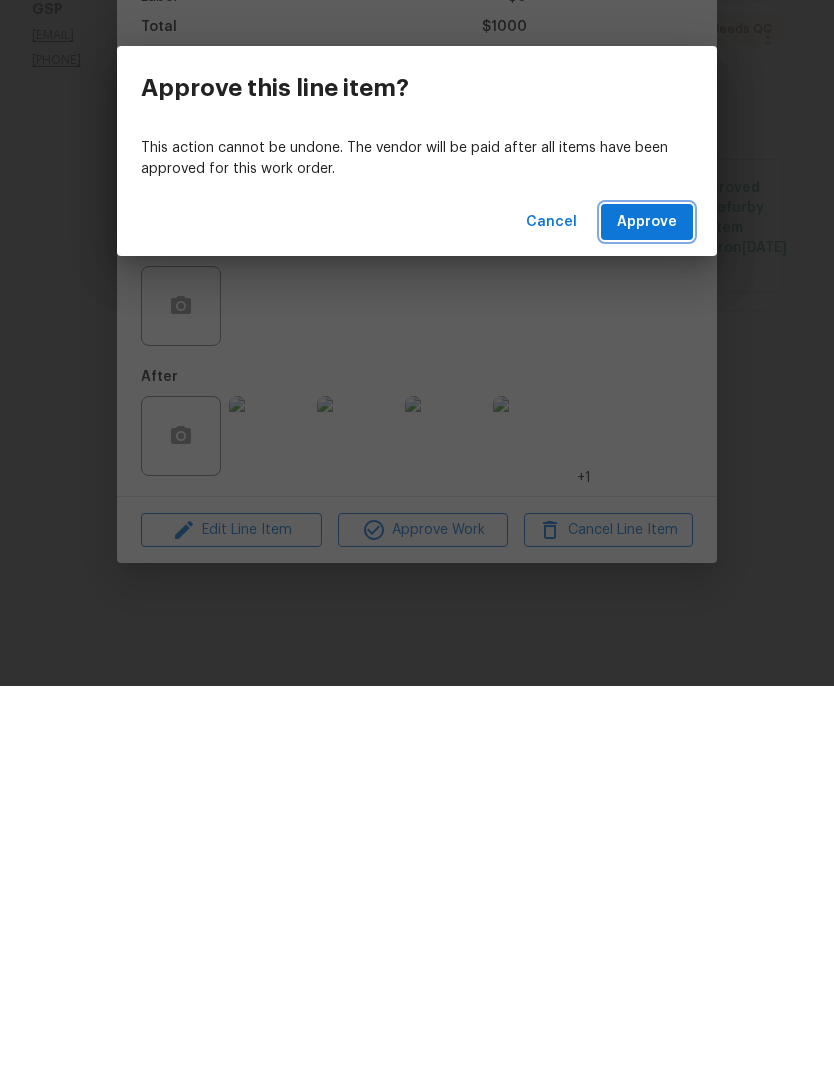 click on "Approve" at bounding box center [647, 606] 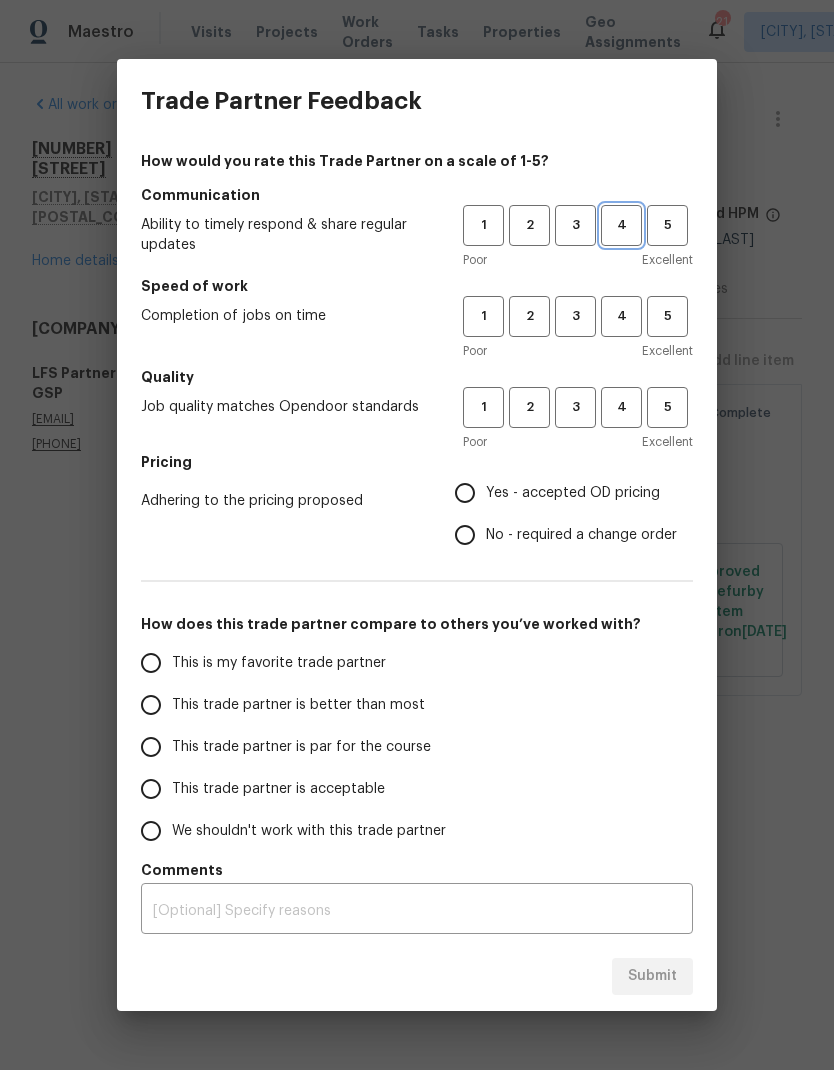 click on "4" at bounding box center [621, 225] 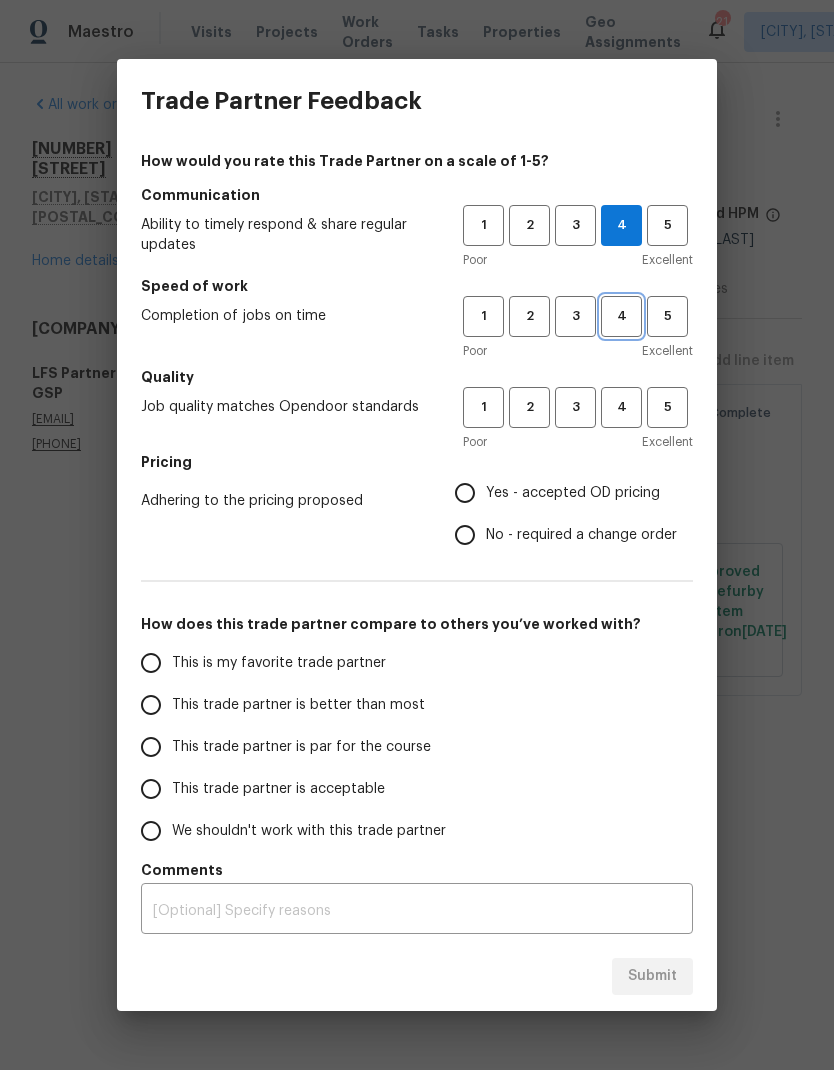 click on "4" at bounding box center (621, 316) 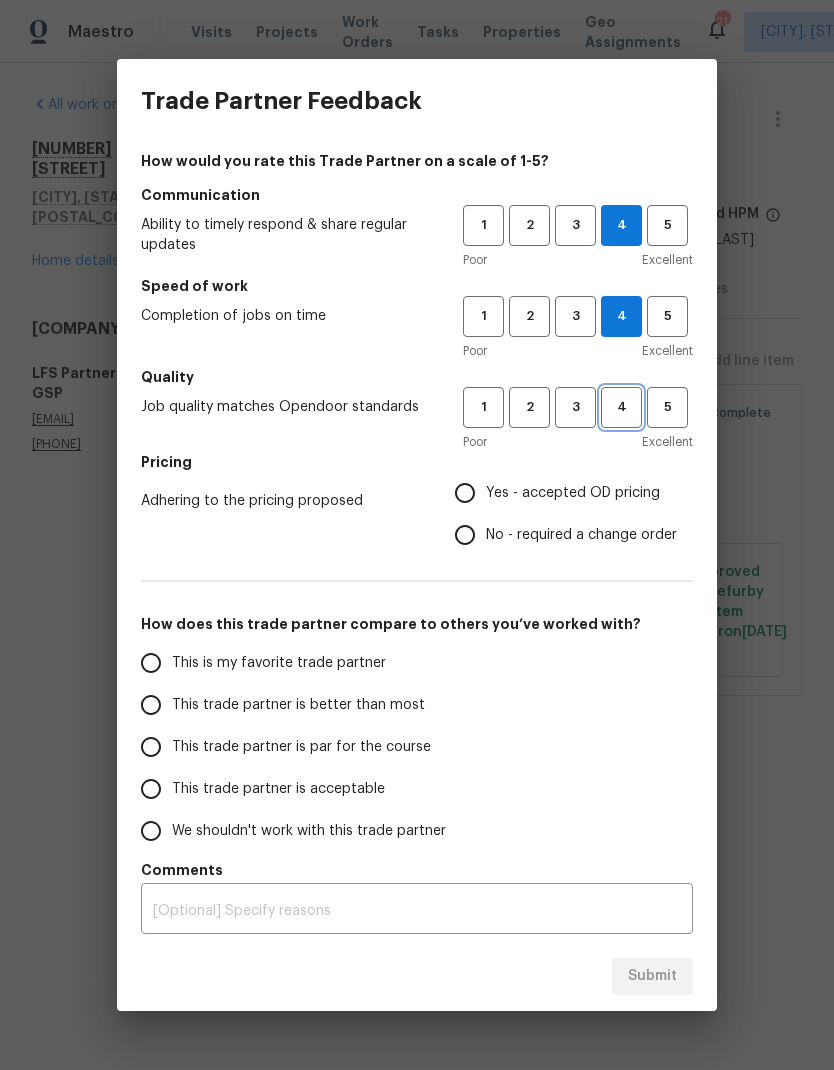 click on "4" at bounding box center (621, 407) 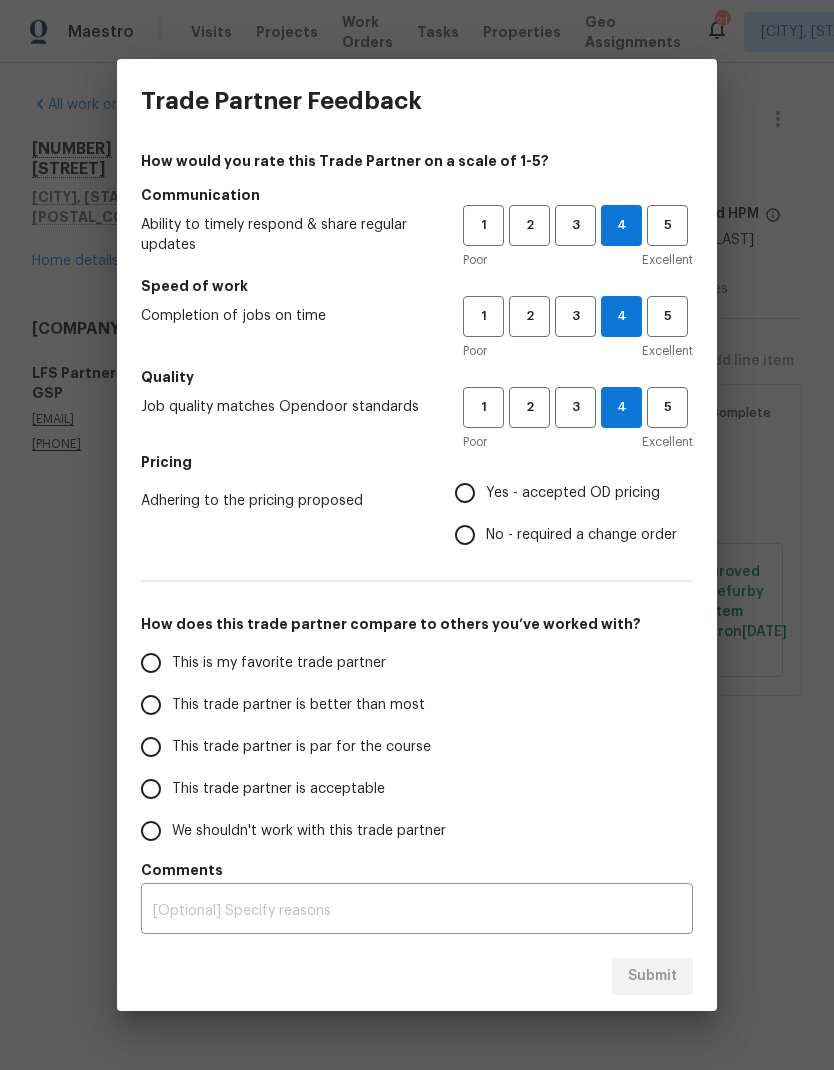 click on "Yes - accepted OD pricing" at bounding box center [465, 493] 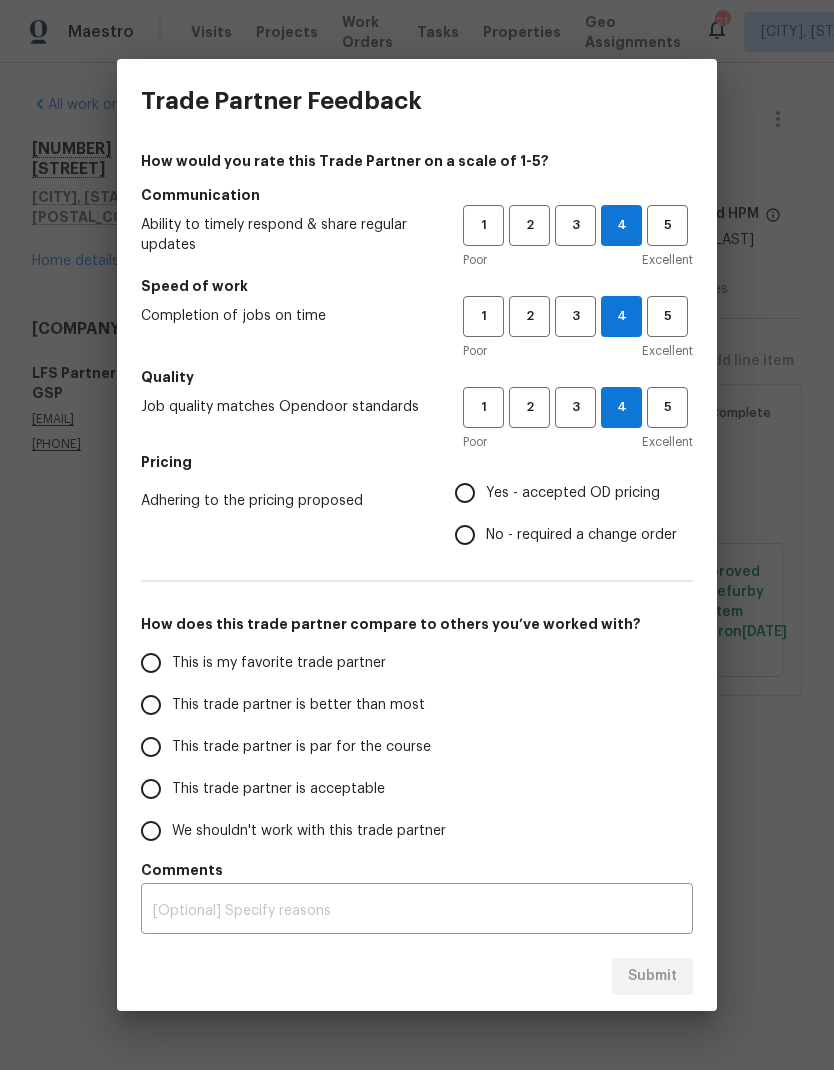 radio on "true" 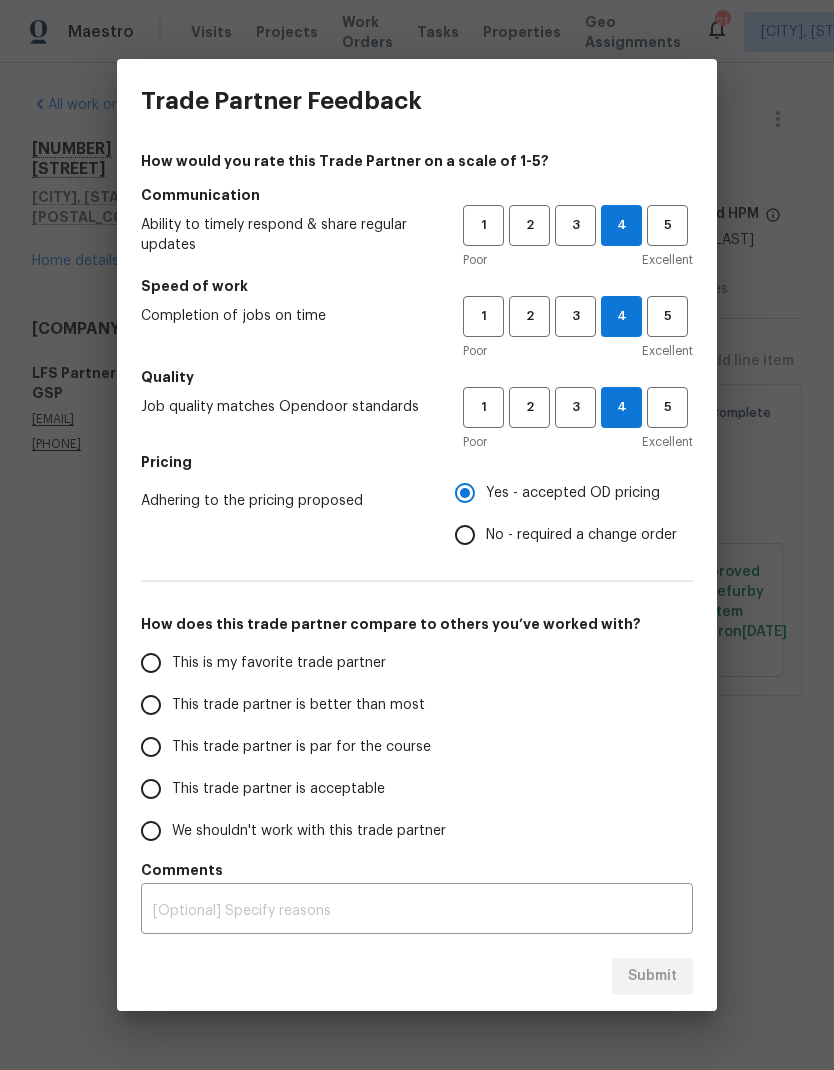 click on "This trade partner is par for the course" at bounding box center [151, 747] 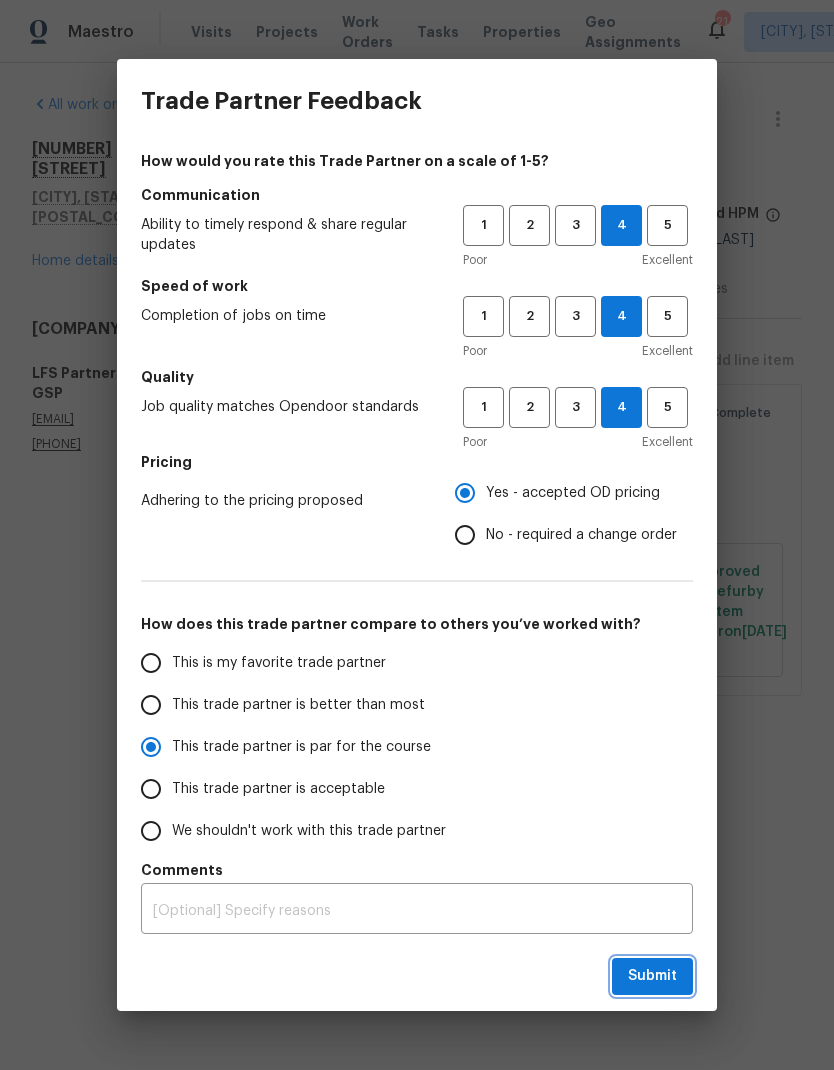 click on "Submit" at bounding box center (652, 976) 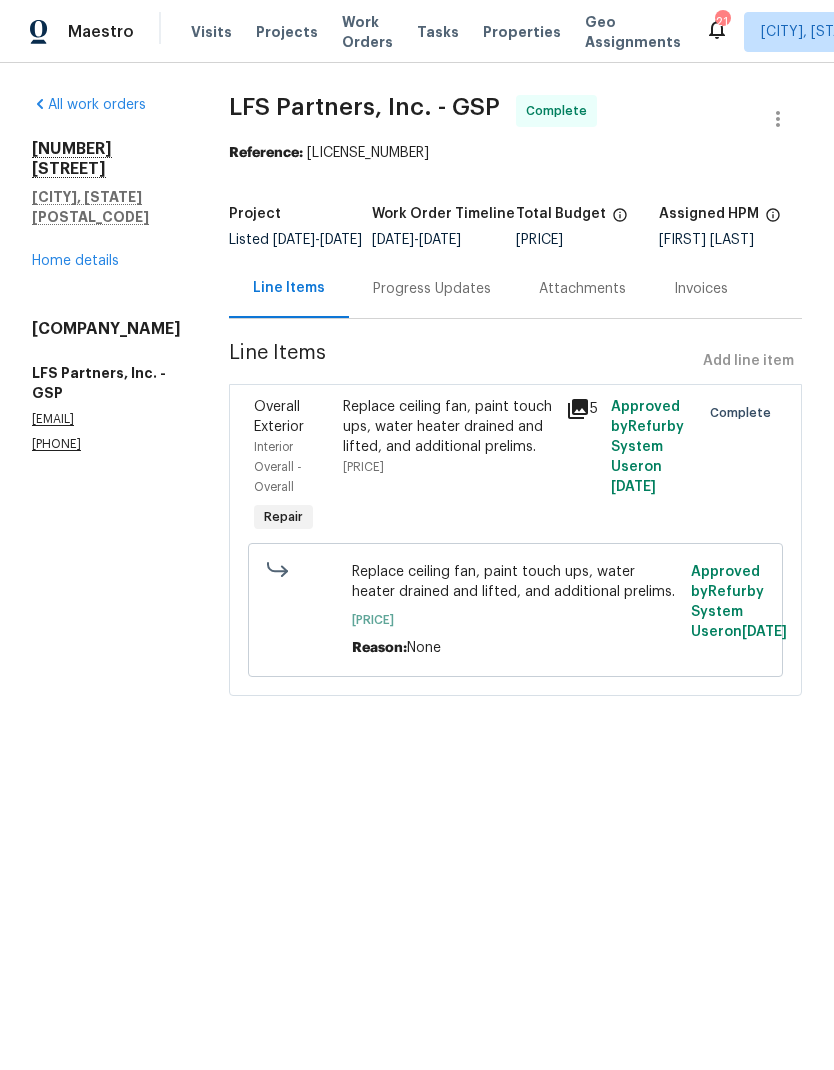 radio on "true" 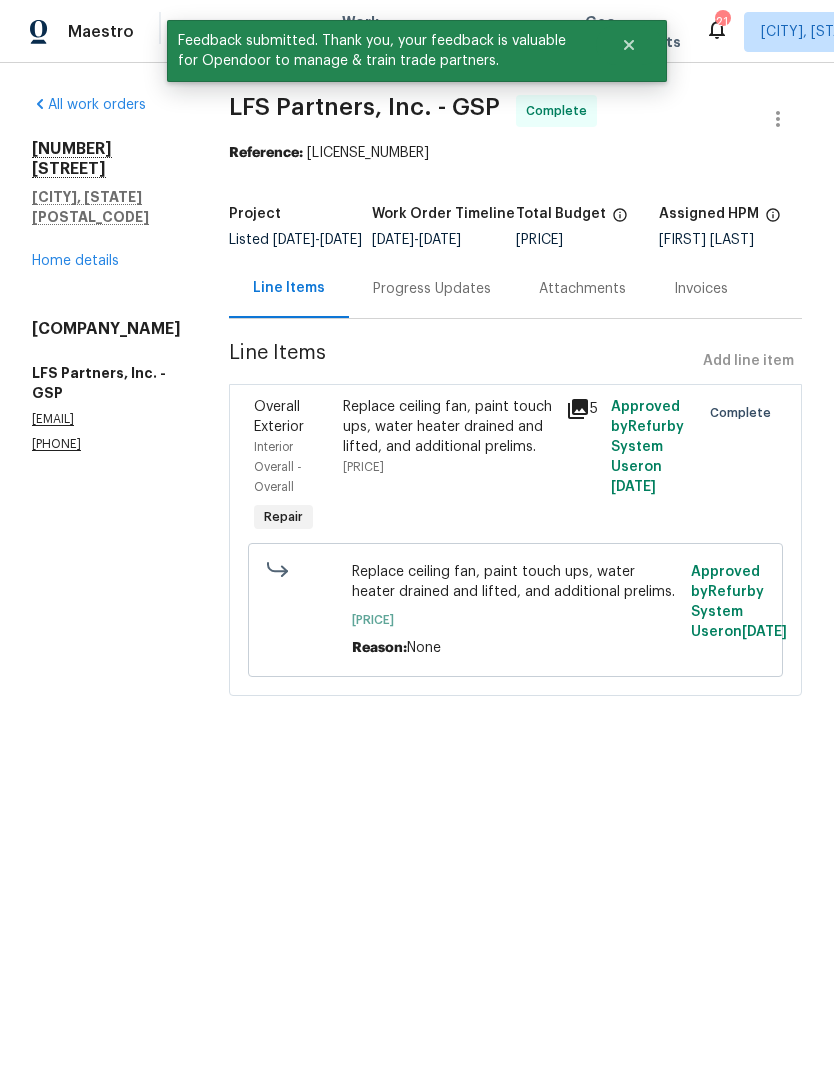 click on "Home details" at bounding box center [75, 261] 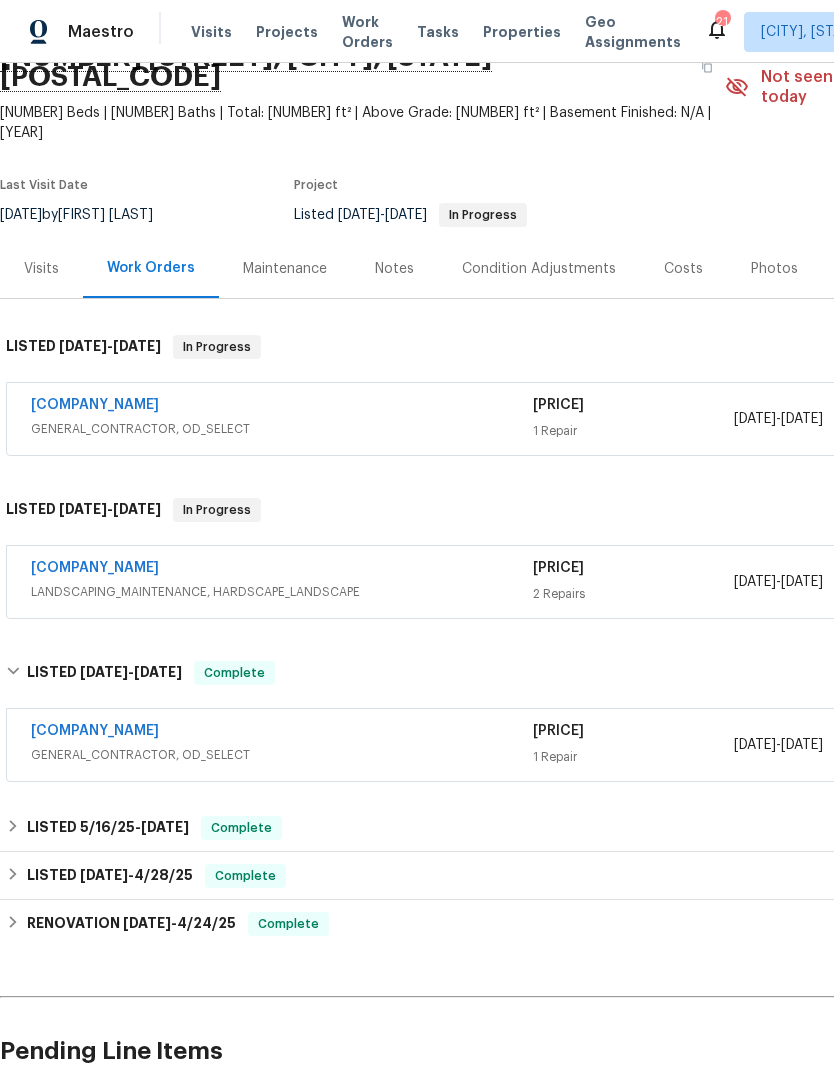 scroll, scrollTop: 103, scrollLeft: 0, axis: vertical 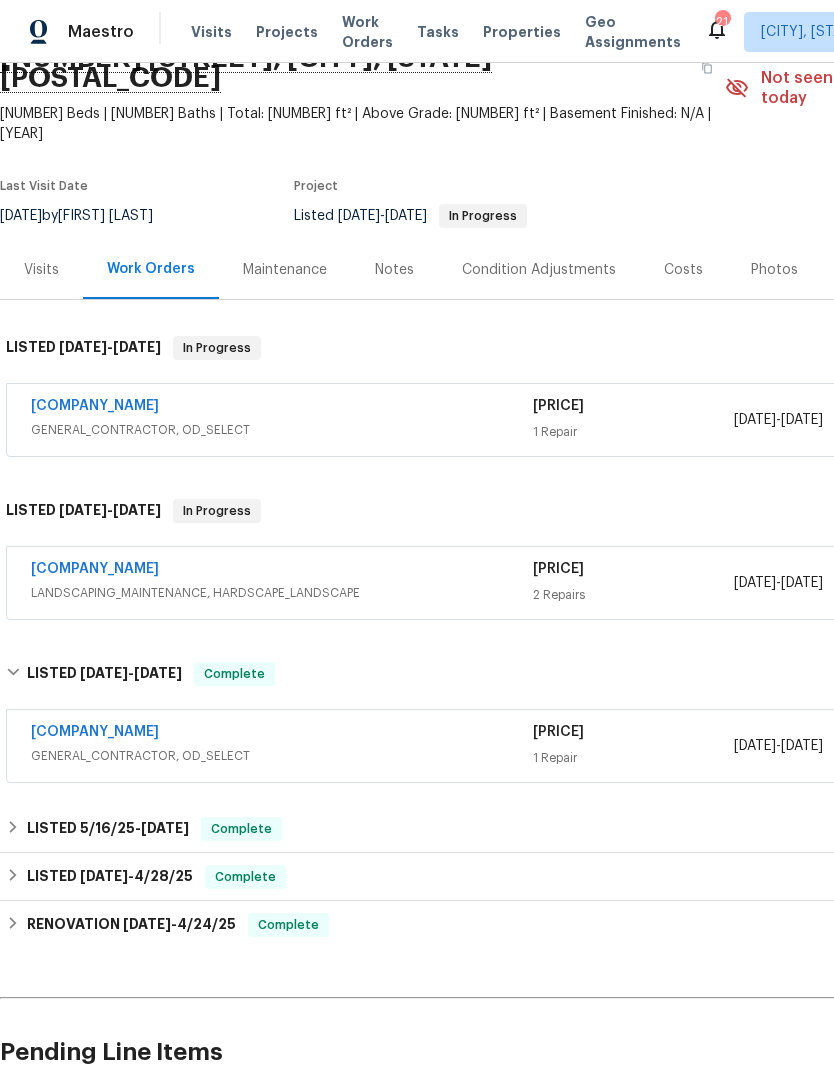 click on "LFS Partners, Inc." at bounding box center [95, 406] 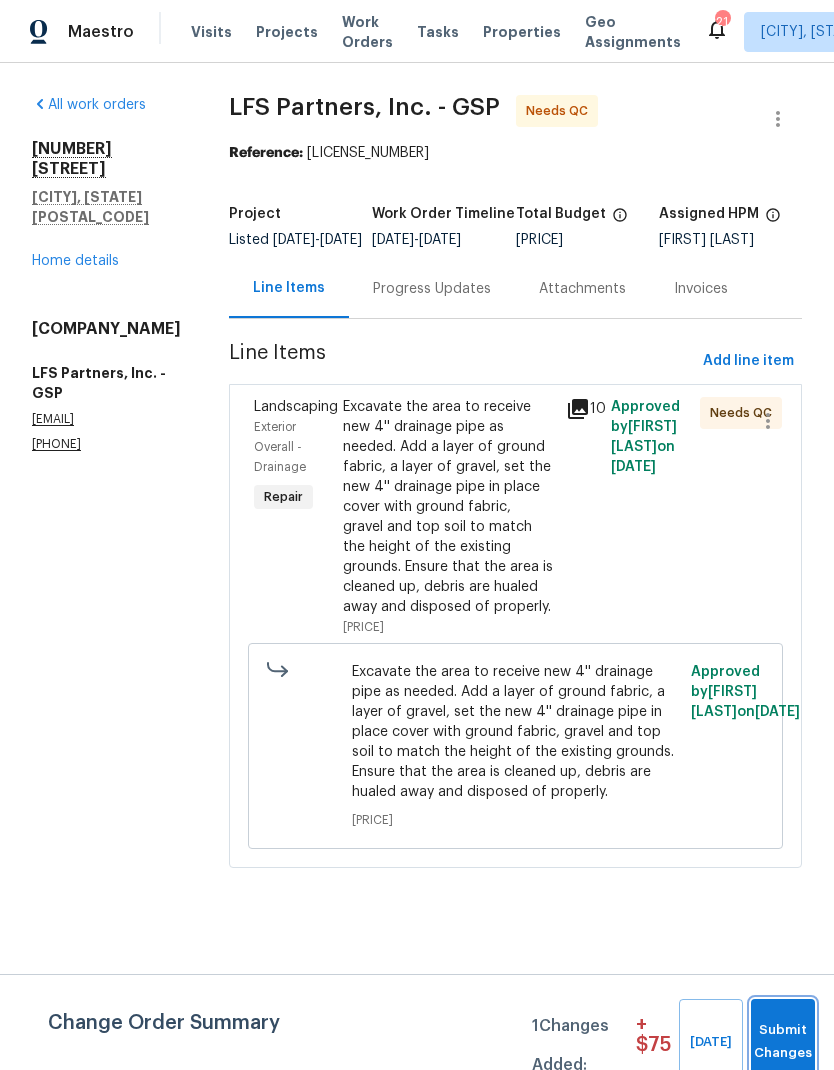 click on "Submit Changes" at bounding box center (783, 1042) 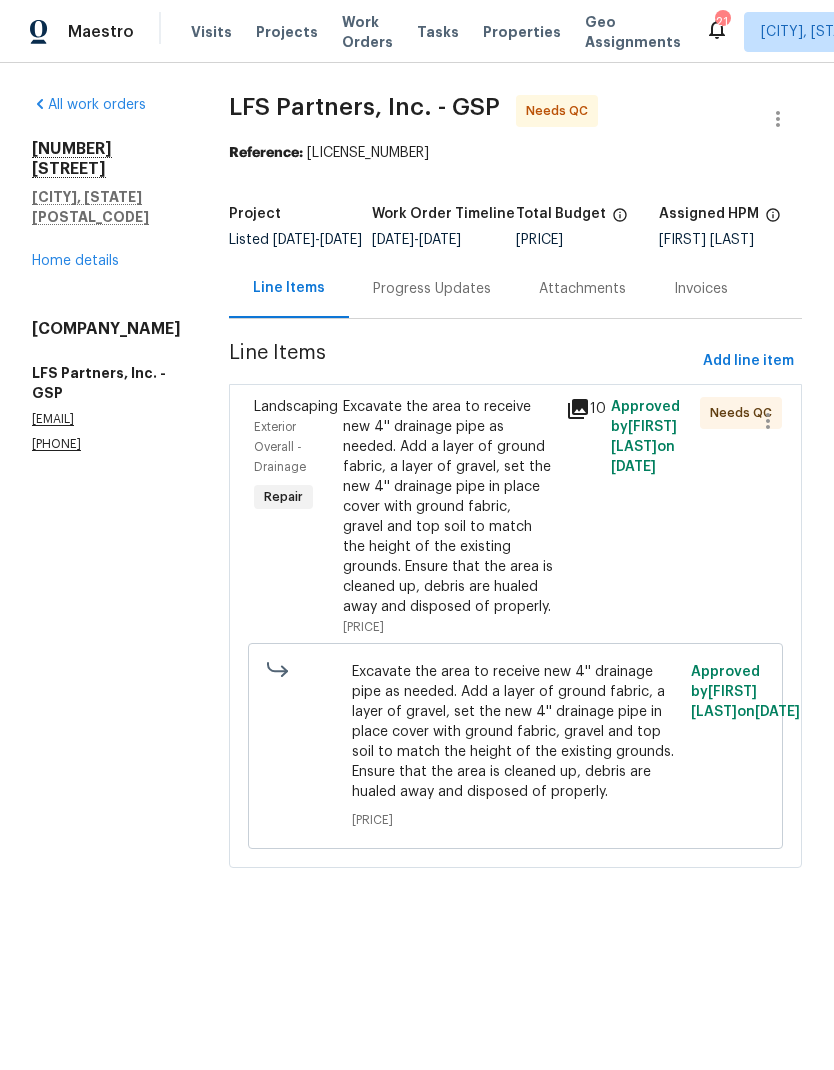 click on "Excavate the area to receive new 4'' drainage pipe as needed. Add a layer of  ground fabric, a layer of gravel, set the new 4'' drainage pipe in place cover with ground fabric, gravel and top soil to match the height of the existing grounds. Ensure that the area is cleaned up, debris are hualed away and disposed of properly." at bounding box center [448, 507] 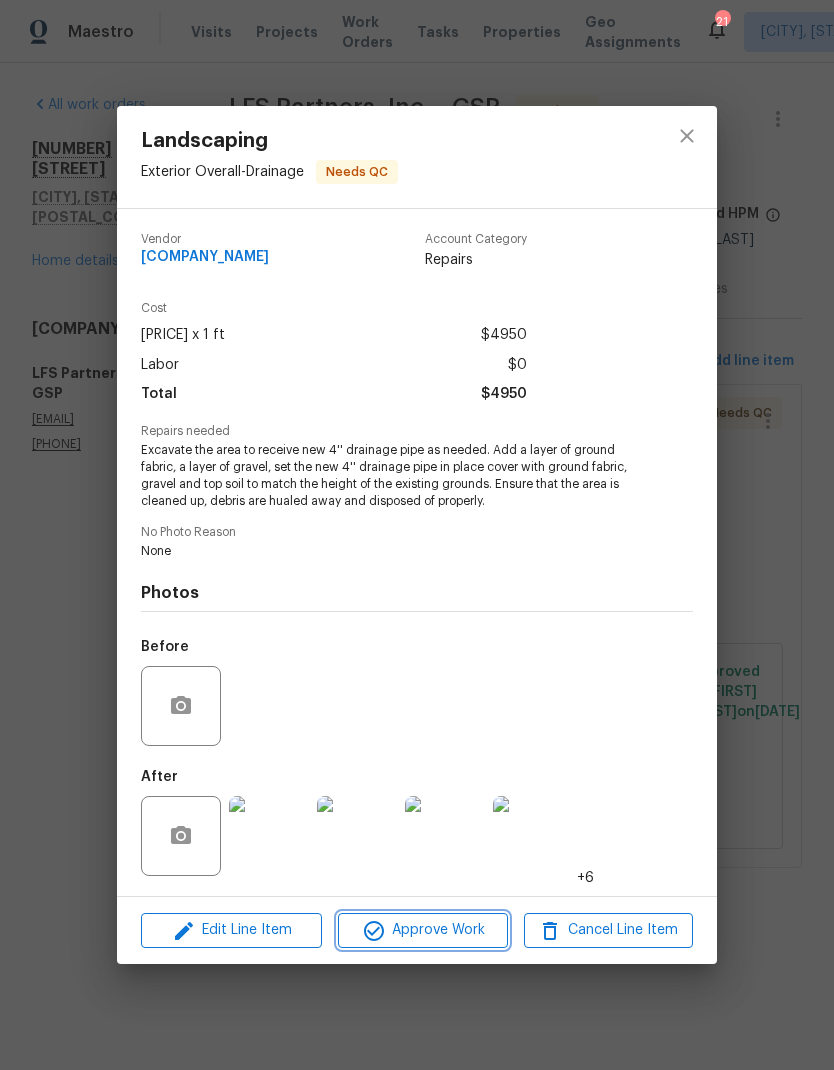 click on "Approve Work" at bounding box center (422, 930) 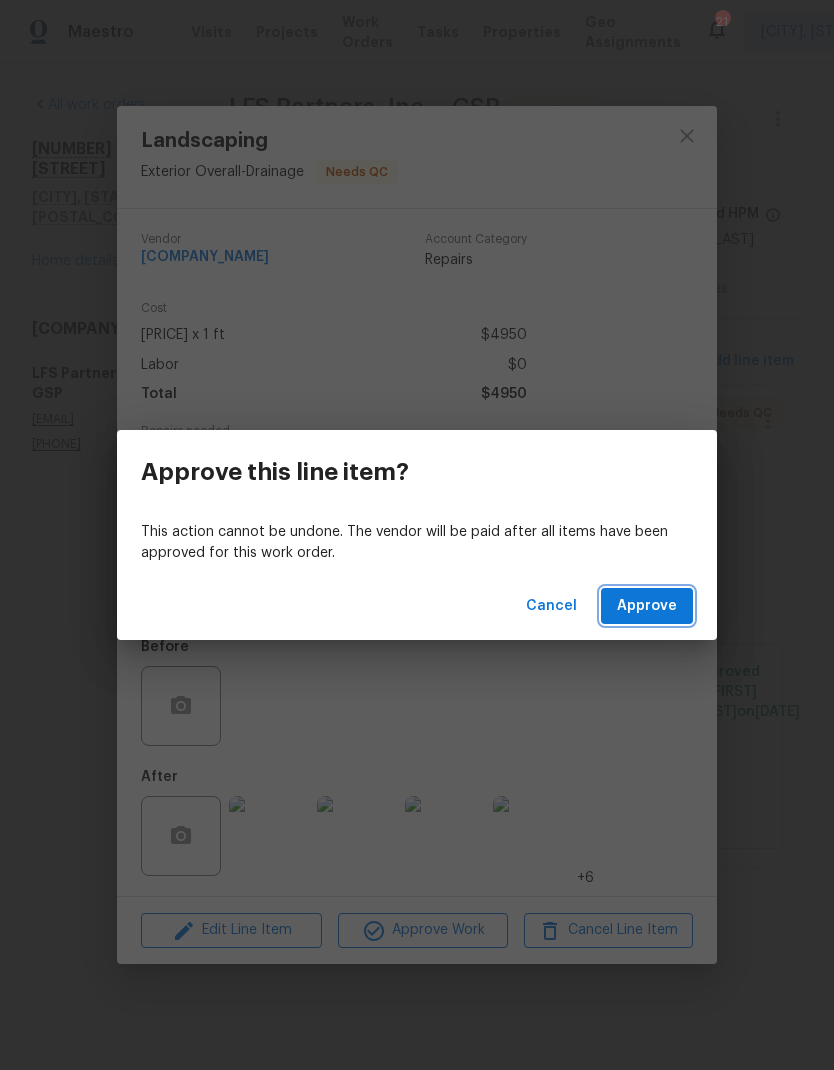 click on "Approve" at bounding box center [647, 606] 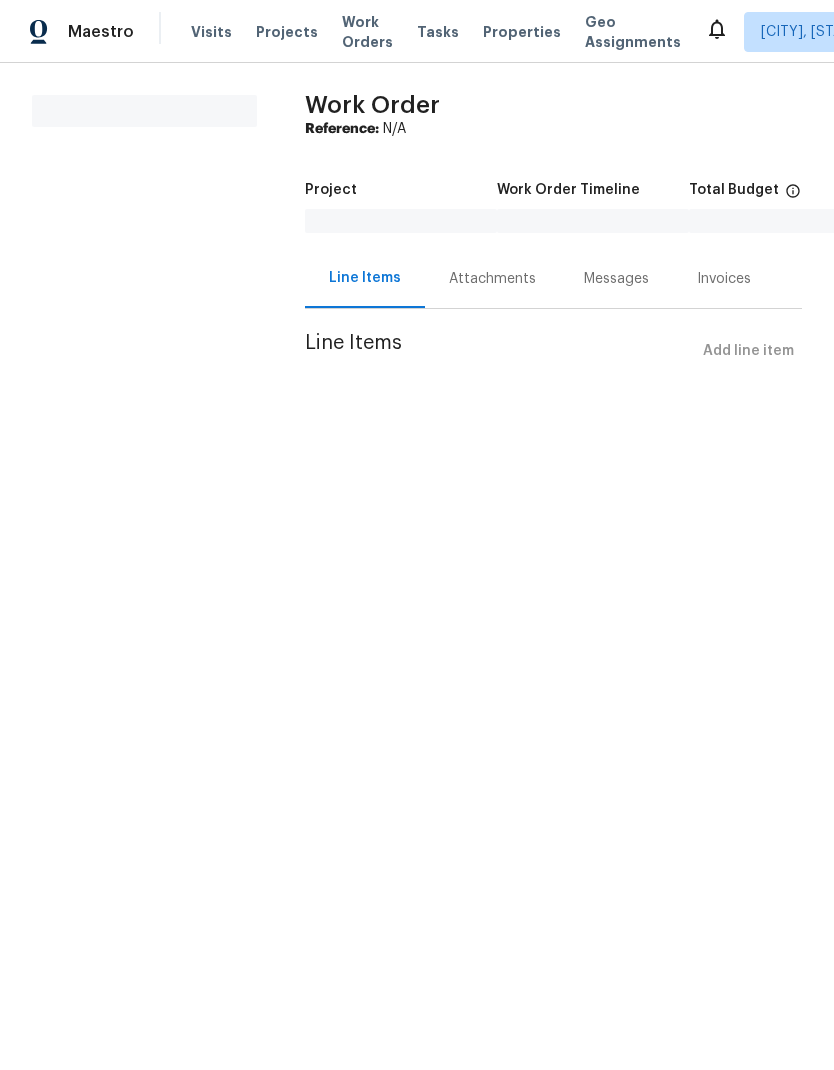 scroll, scrollTop: 0, scrollLeft: 0, axis: both 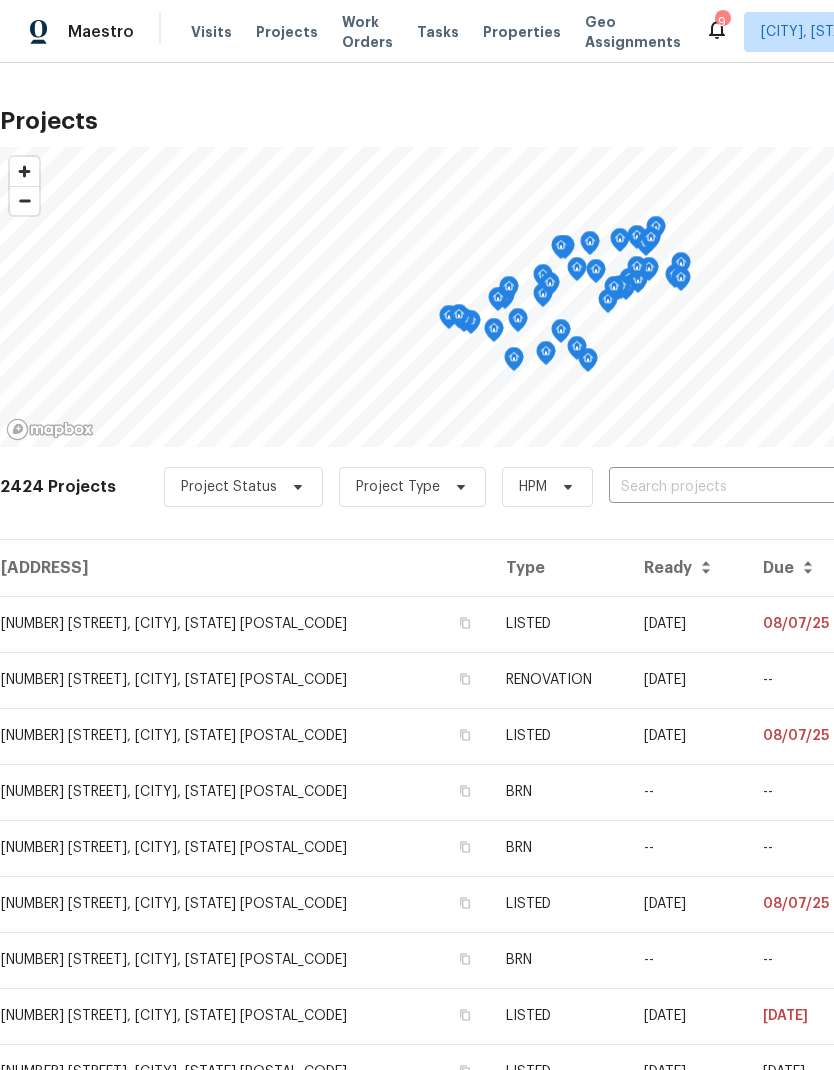 click on "Properties" at bounding box center [522, 32] 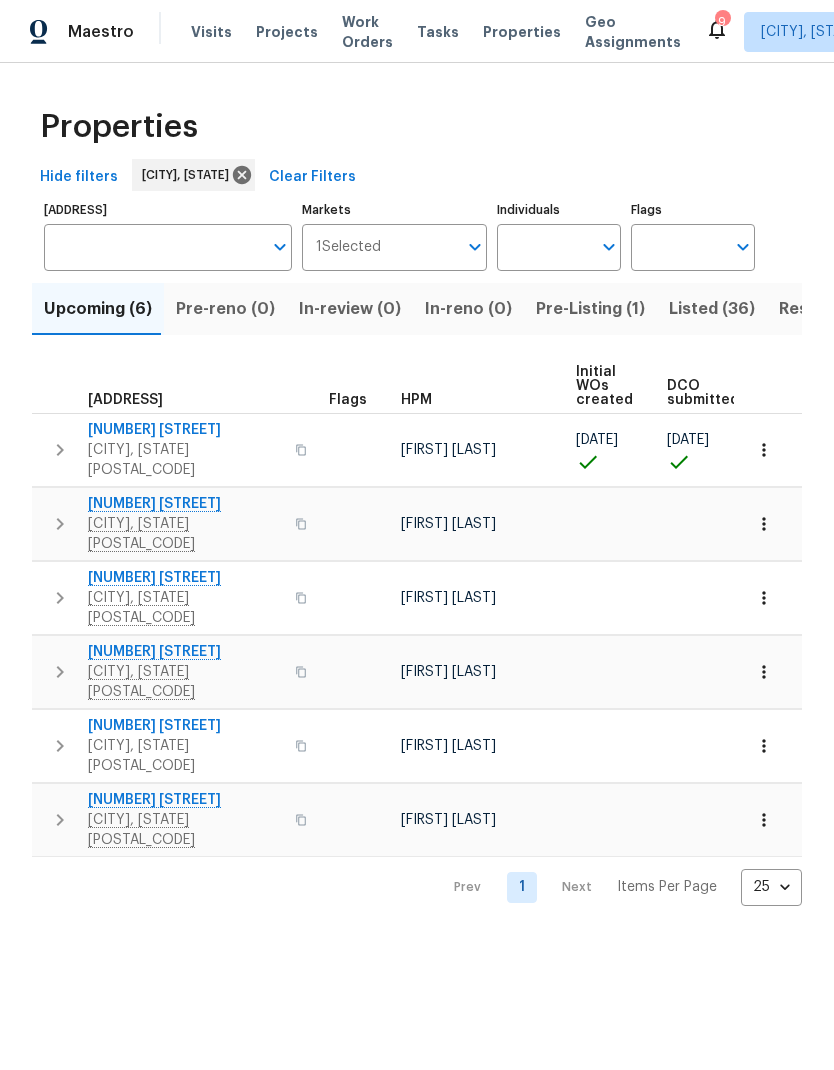 scroll, scrollTop: 0, scrollLeft: 0, axis: both 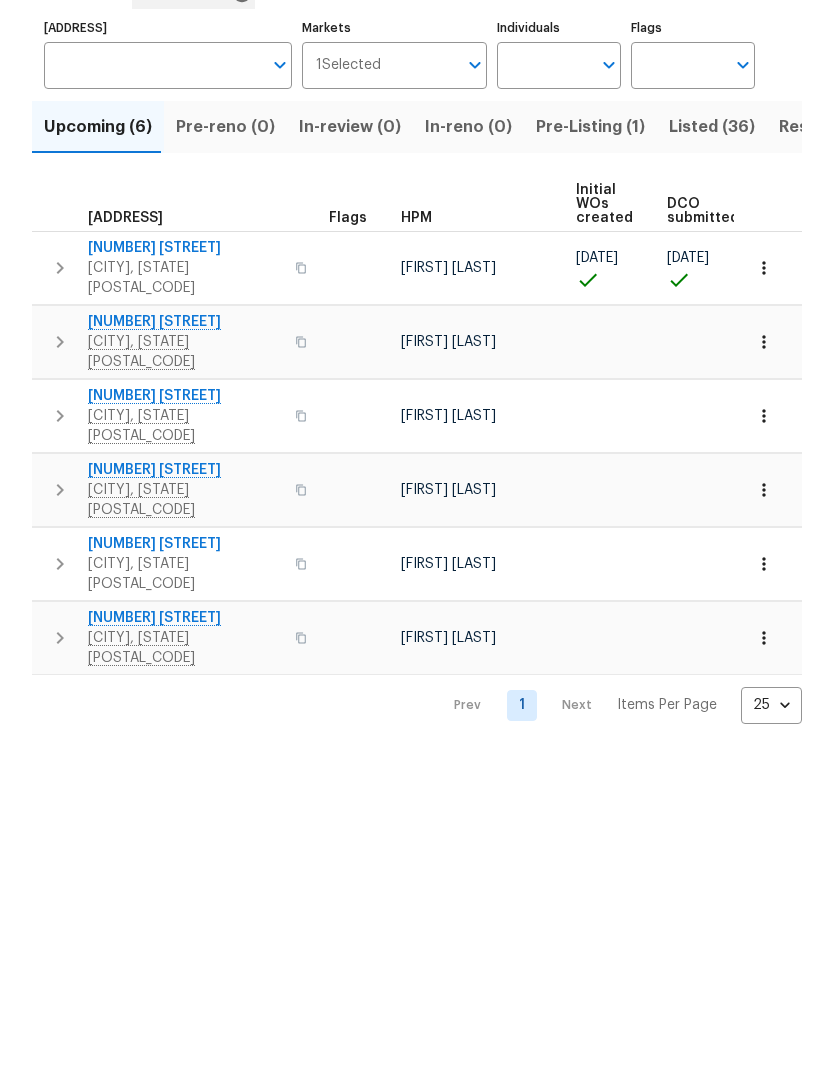 click on "218 Woodhaven Rd" at bounding box center (185, 578) 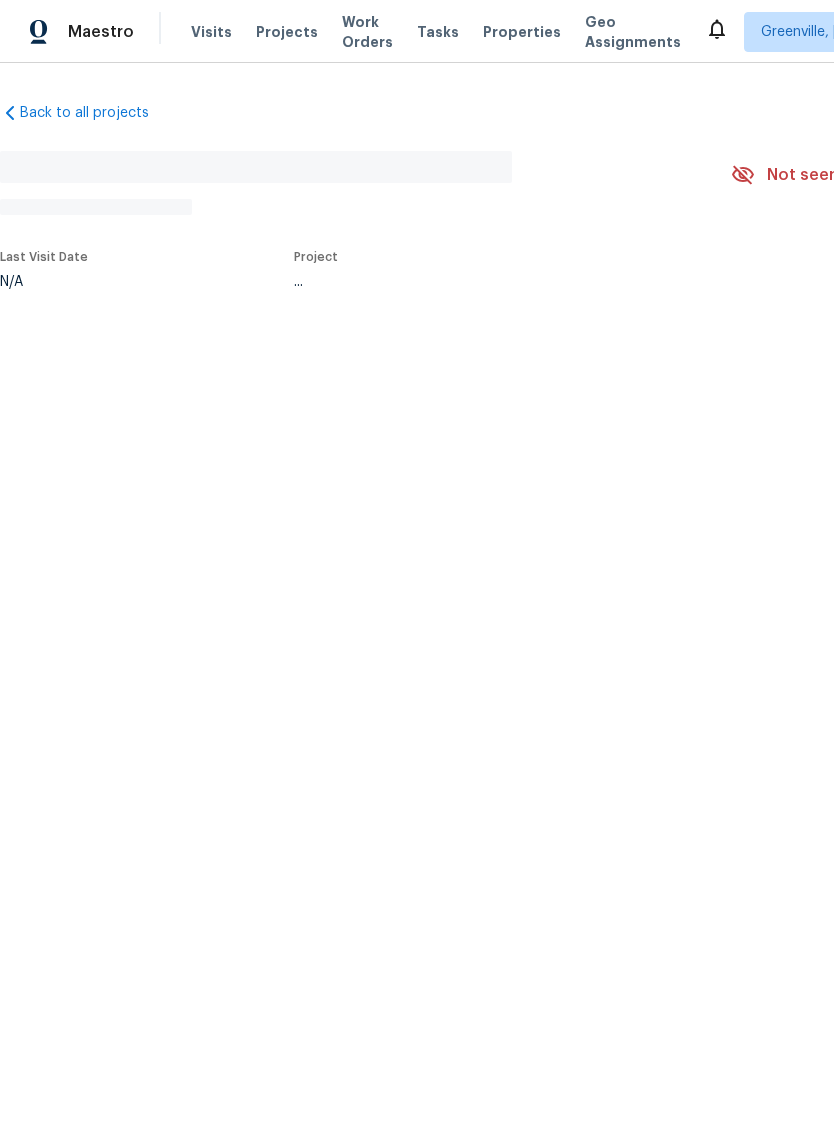 scroll, scrollTop: 0, scrollLeft: 0, axis: both 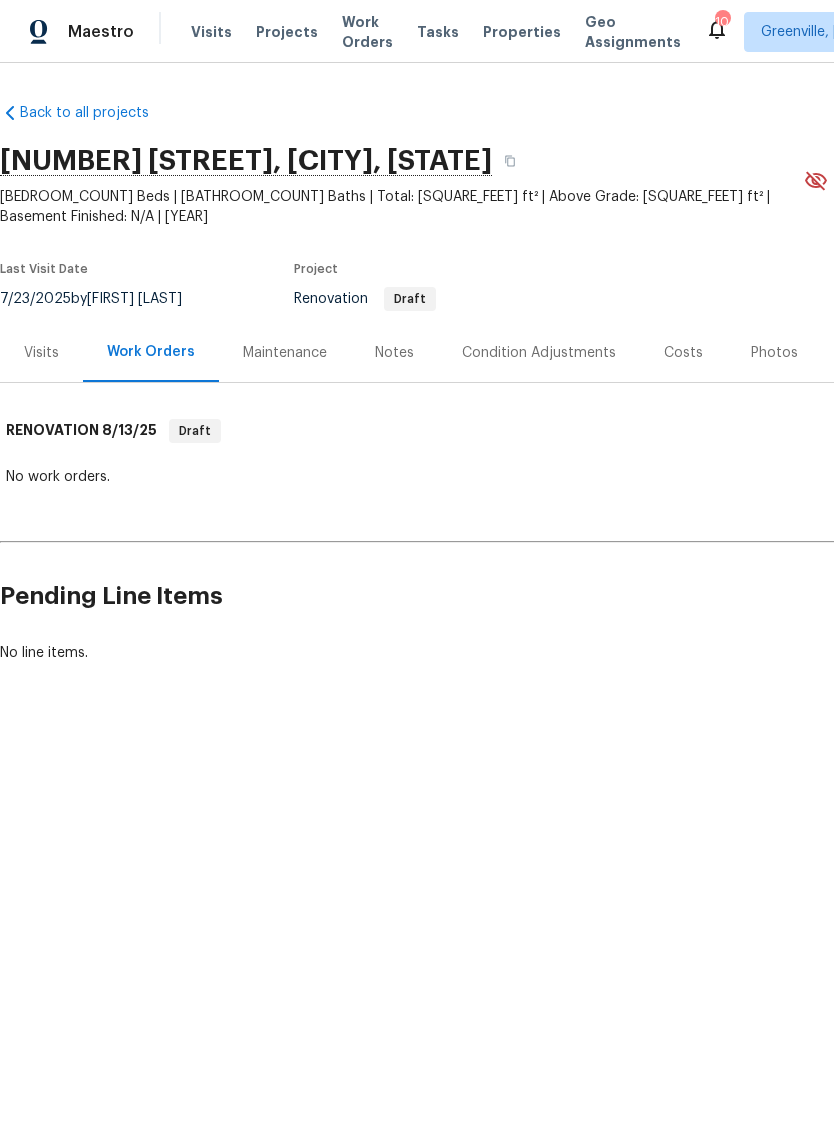 click on "Notes" at bounding box center [394, 352] 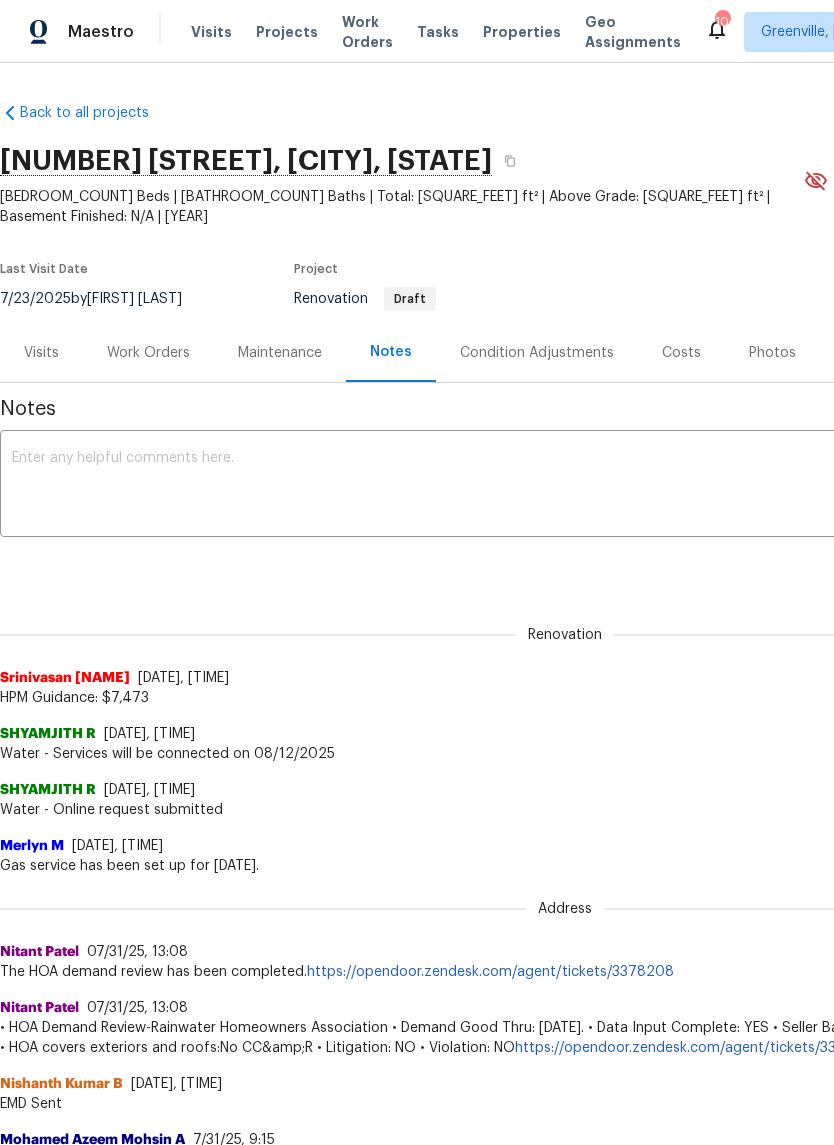 scroll, scrollTop: 0, scrollLeft: 0, axis: both 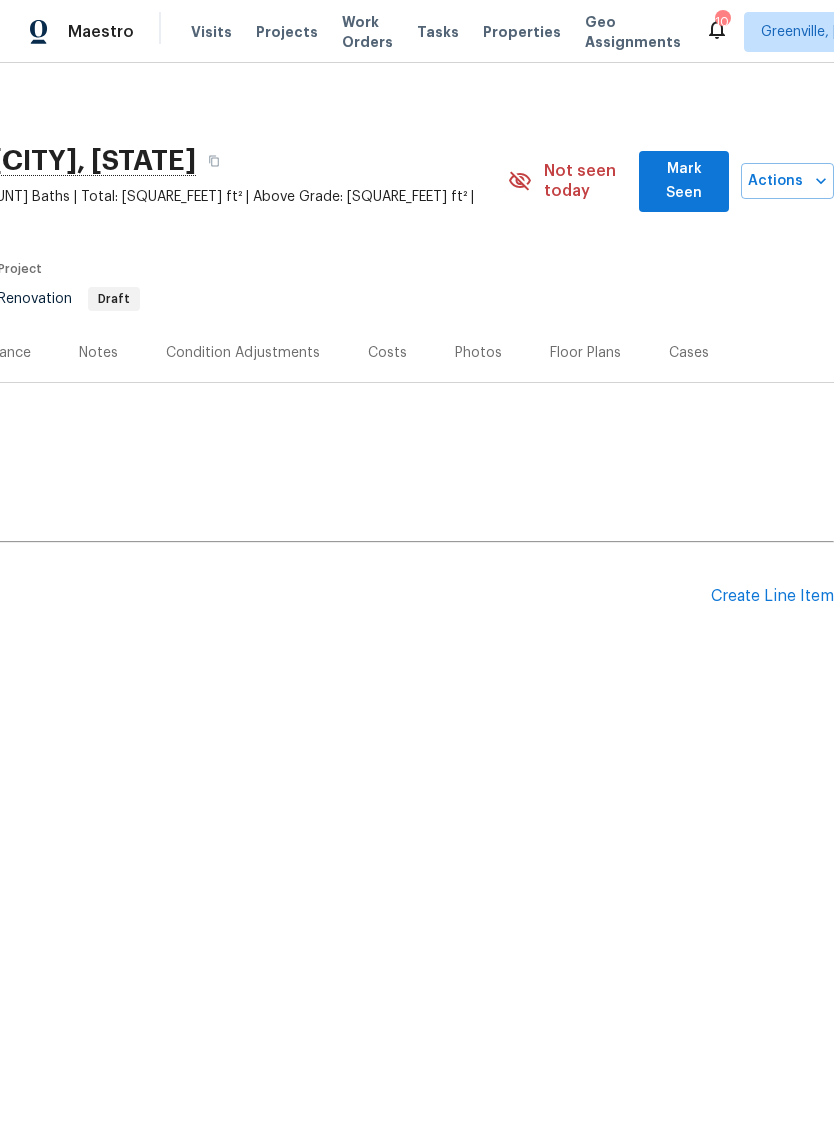 click on "Create Line Item" at bounding box center (772, 596) 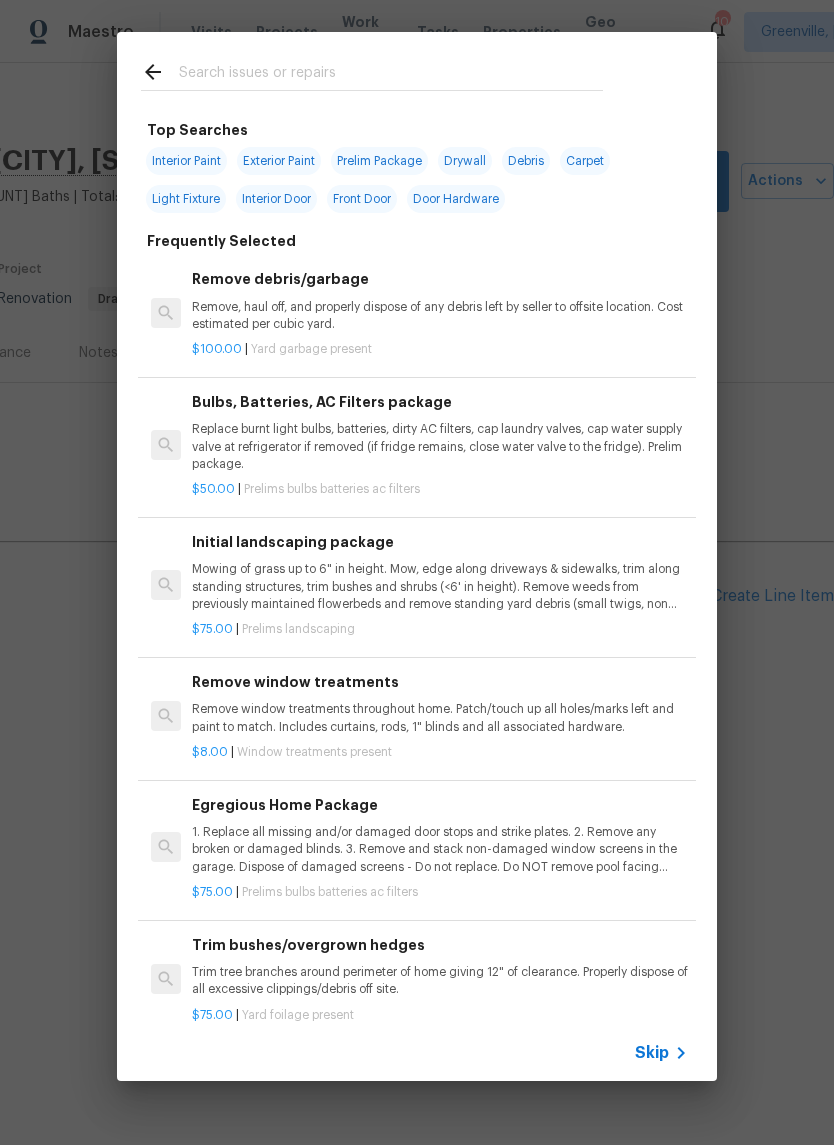 click at bounding box center (391, 75) 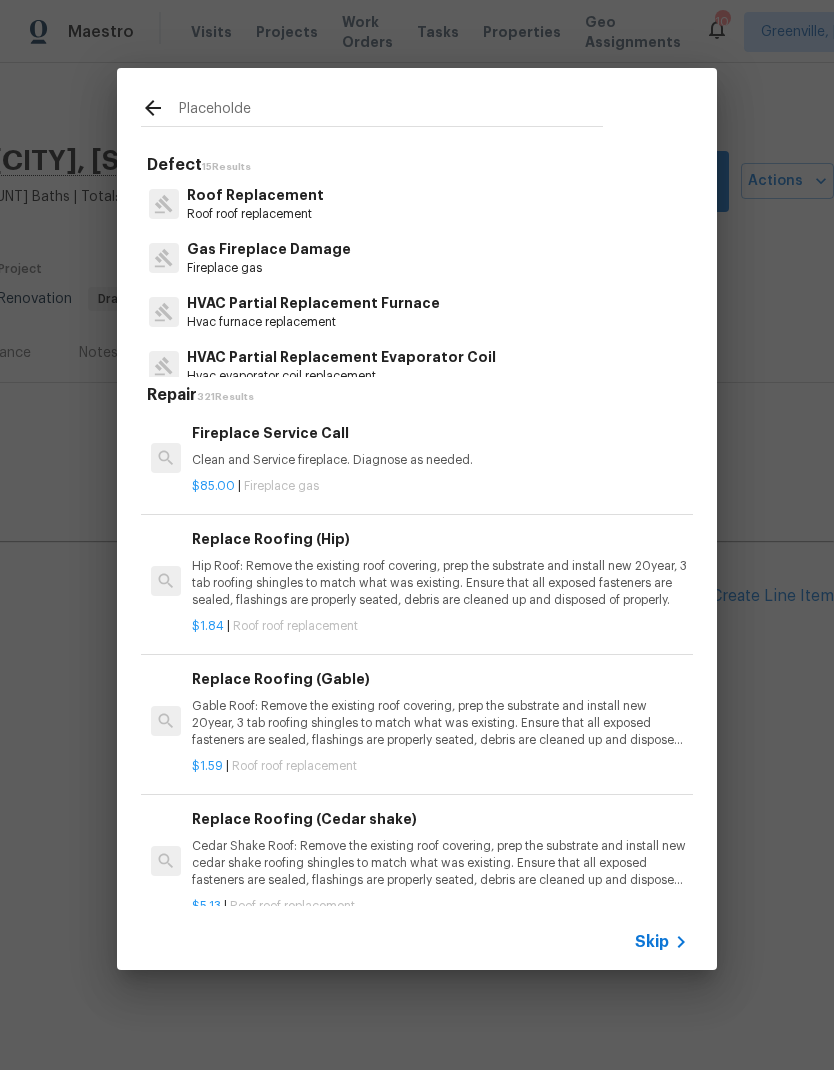 type on "Placeholder" 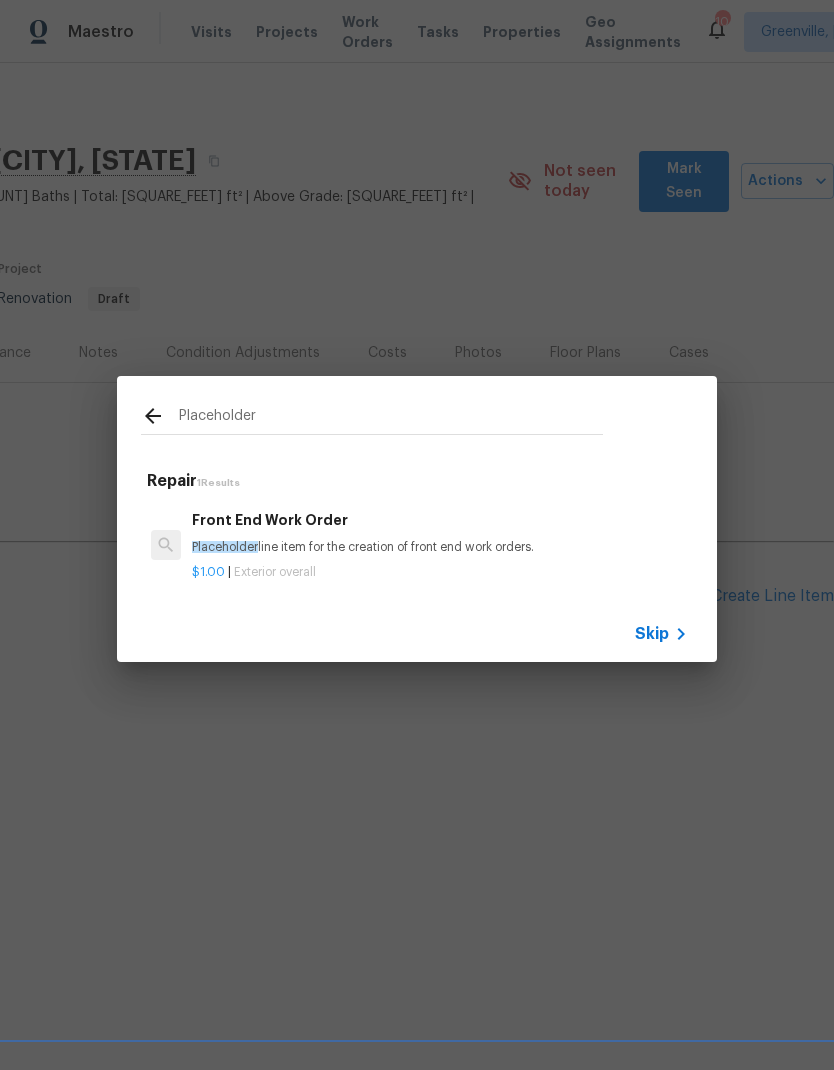 click on "Front End Work Order" at bounding box center [440, 520] 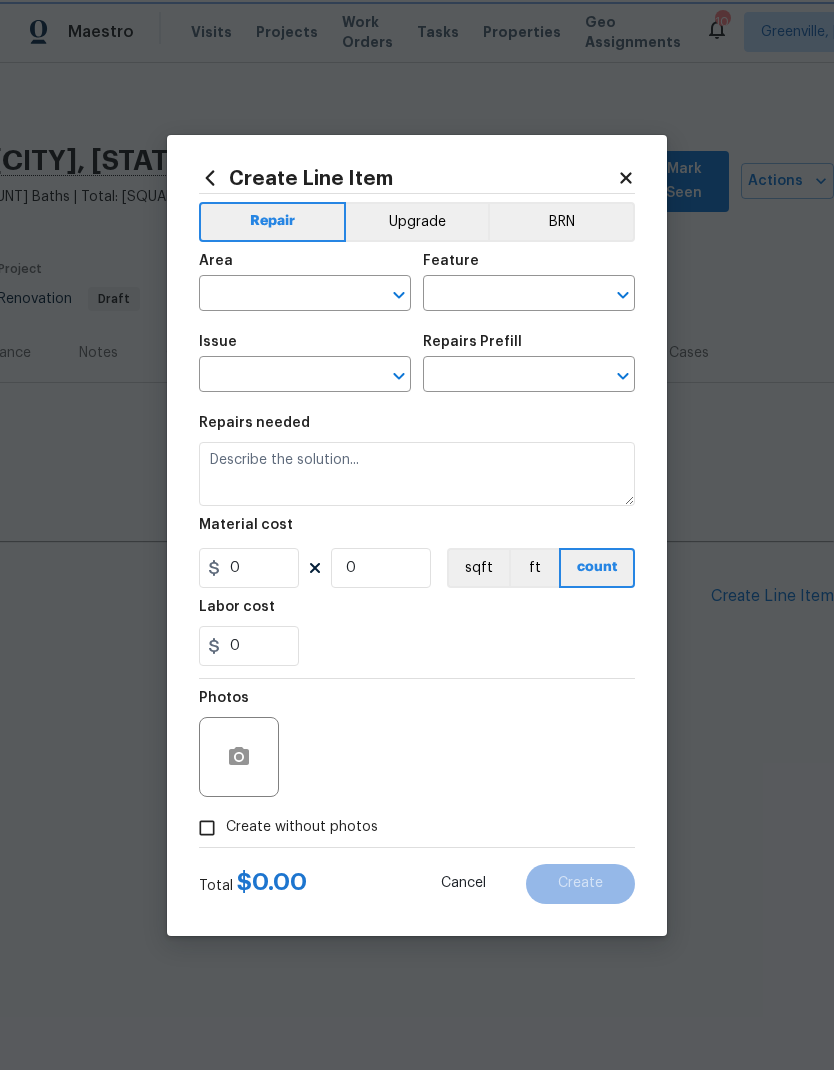 type on "Overall Exterior" 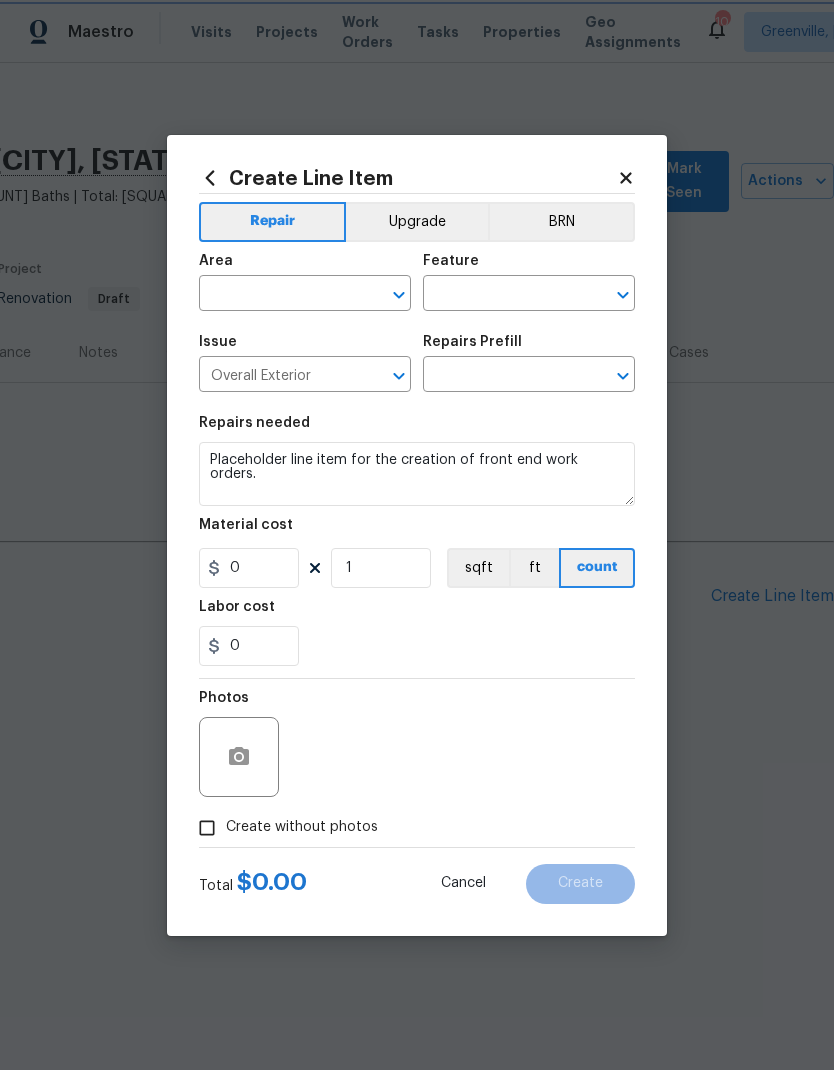 type on "Front End Work Order $1.00" 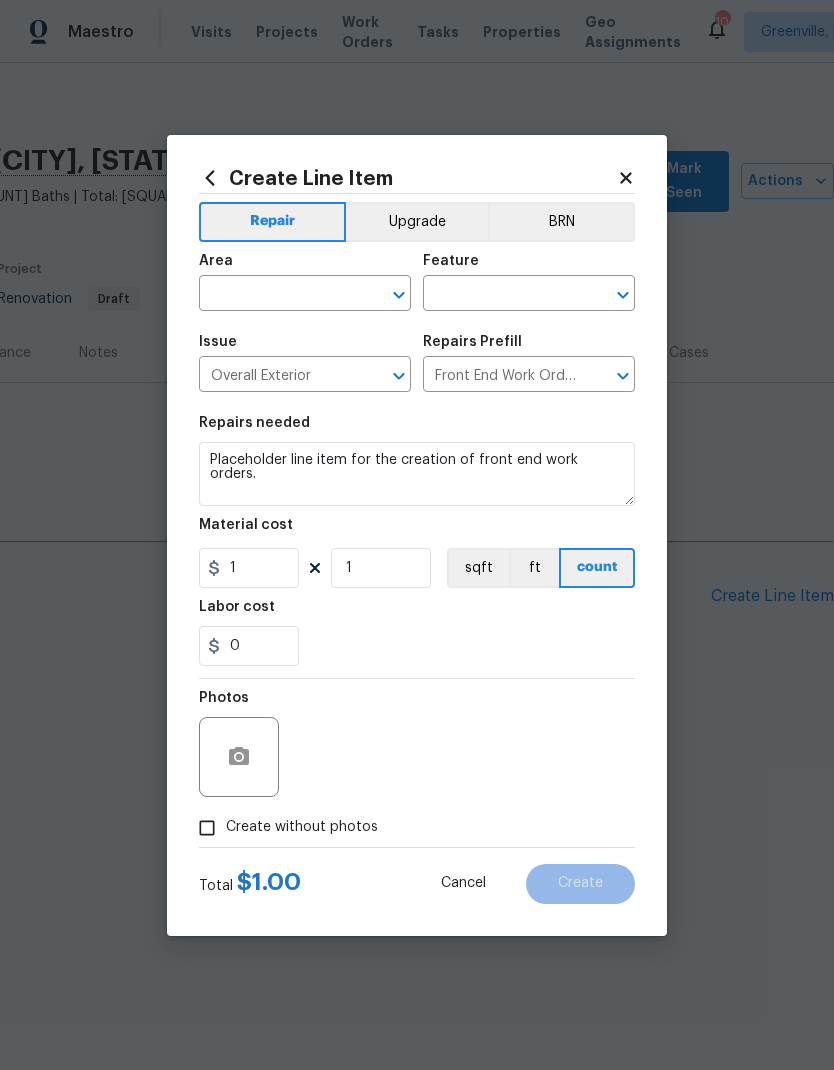 click at bounding box center (277, 295) 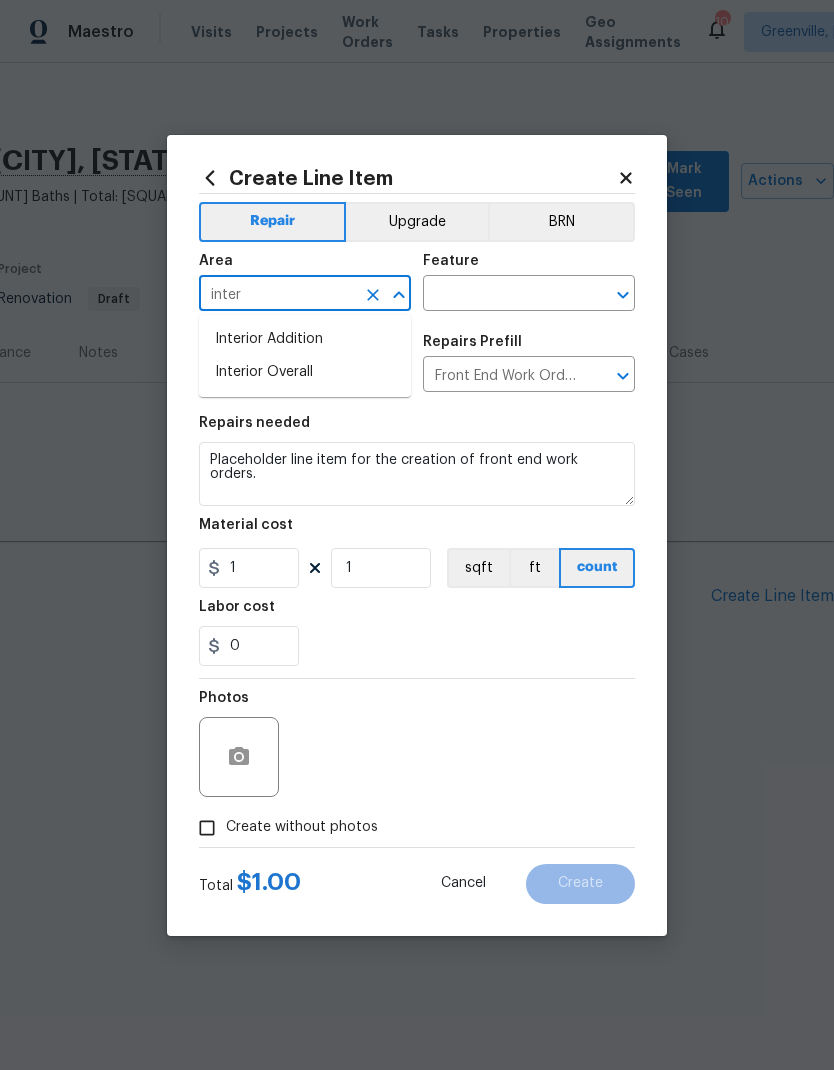 click on "Interior Overall" at bounding box center (305, 372) 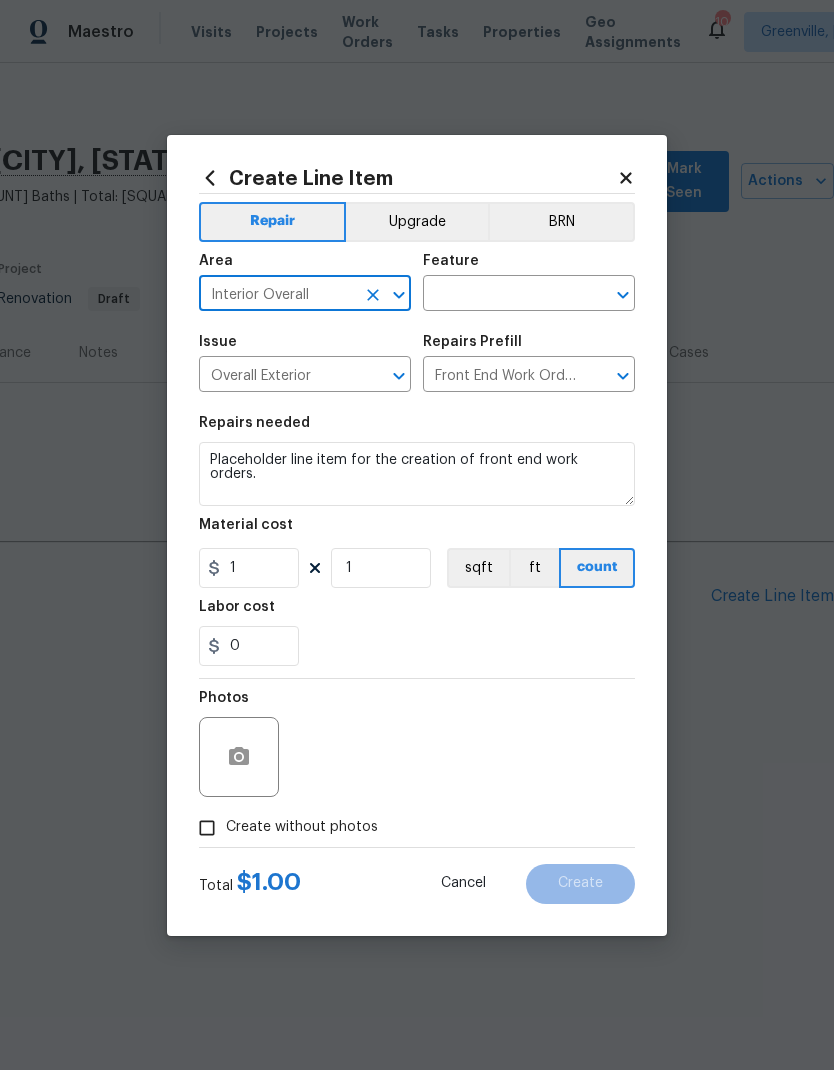 click at bounding box center (501, 295) 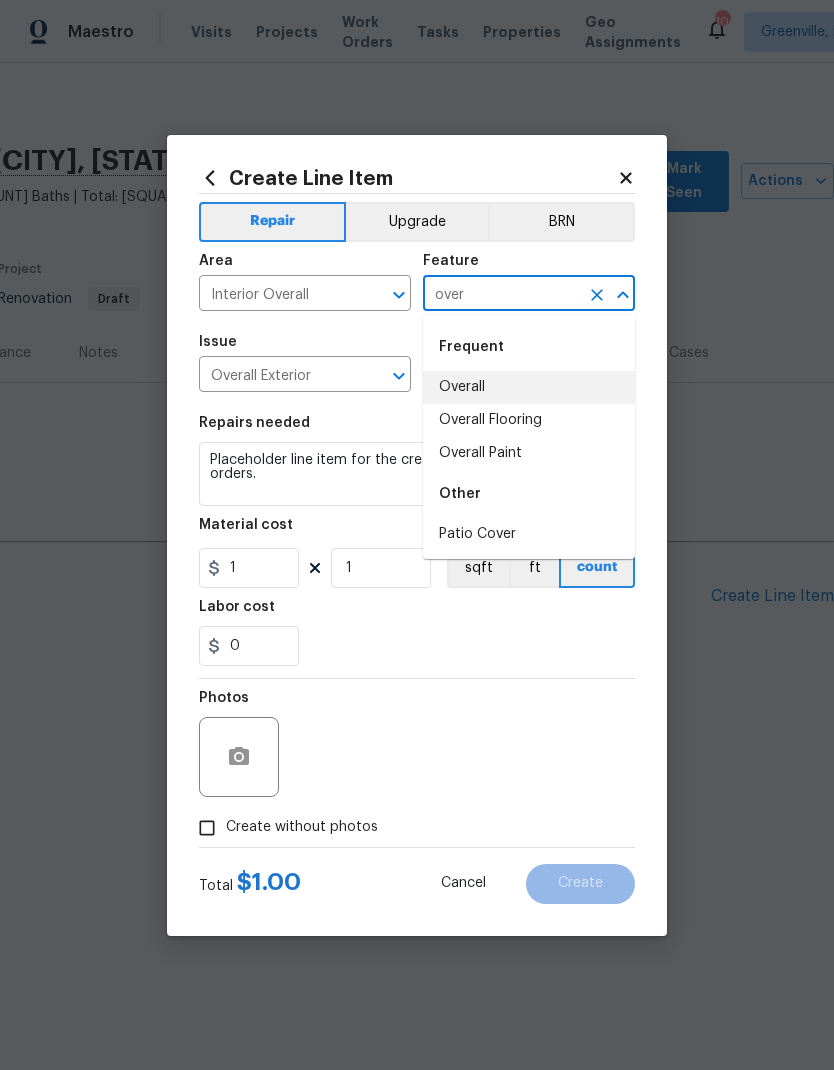 click on "Overall" at bounding box center (529, 387) 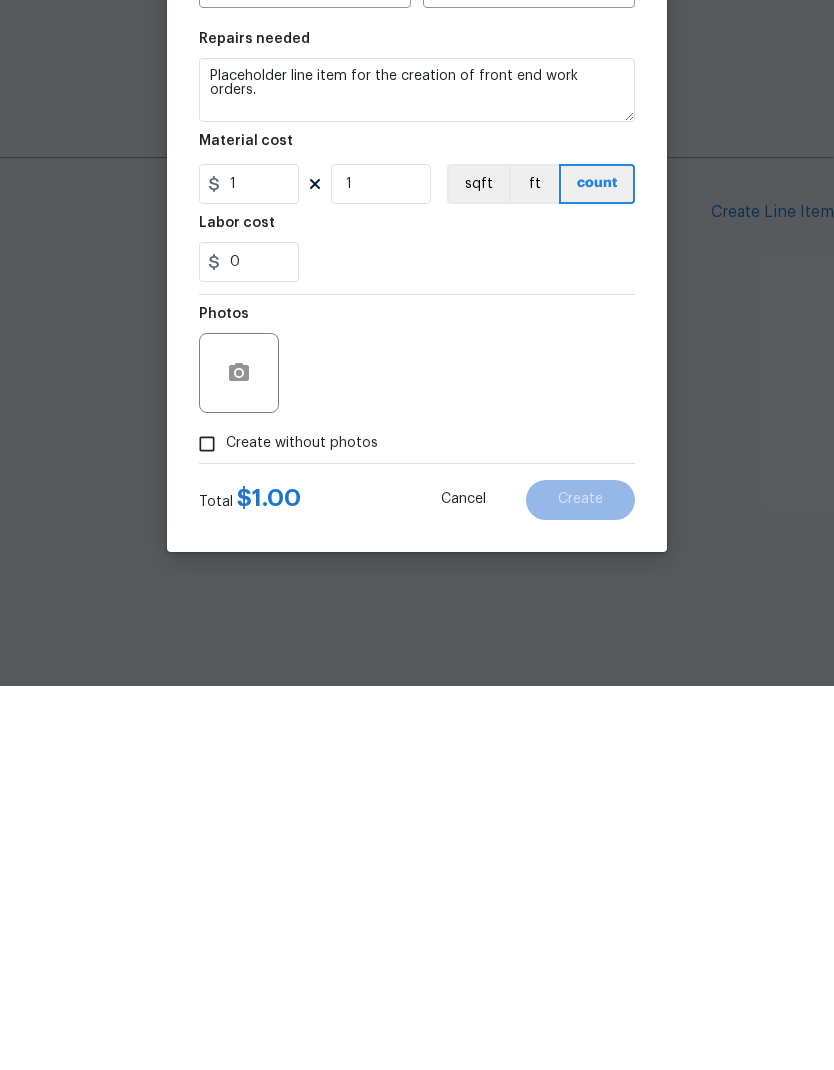 click on "Create without photos" at bounding box center (207, 828) 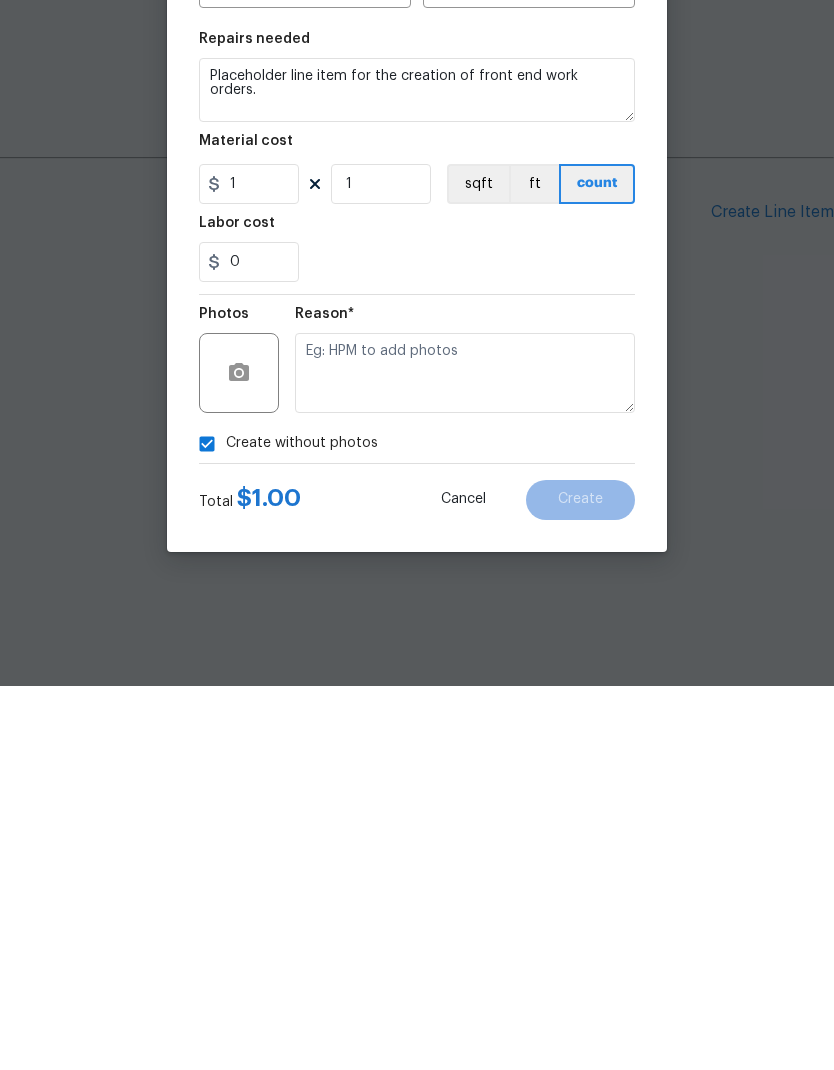 click at bounding box center (465, 757) 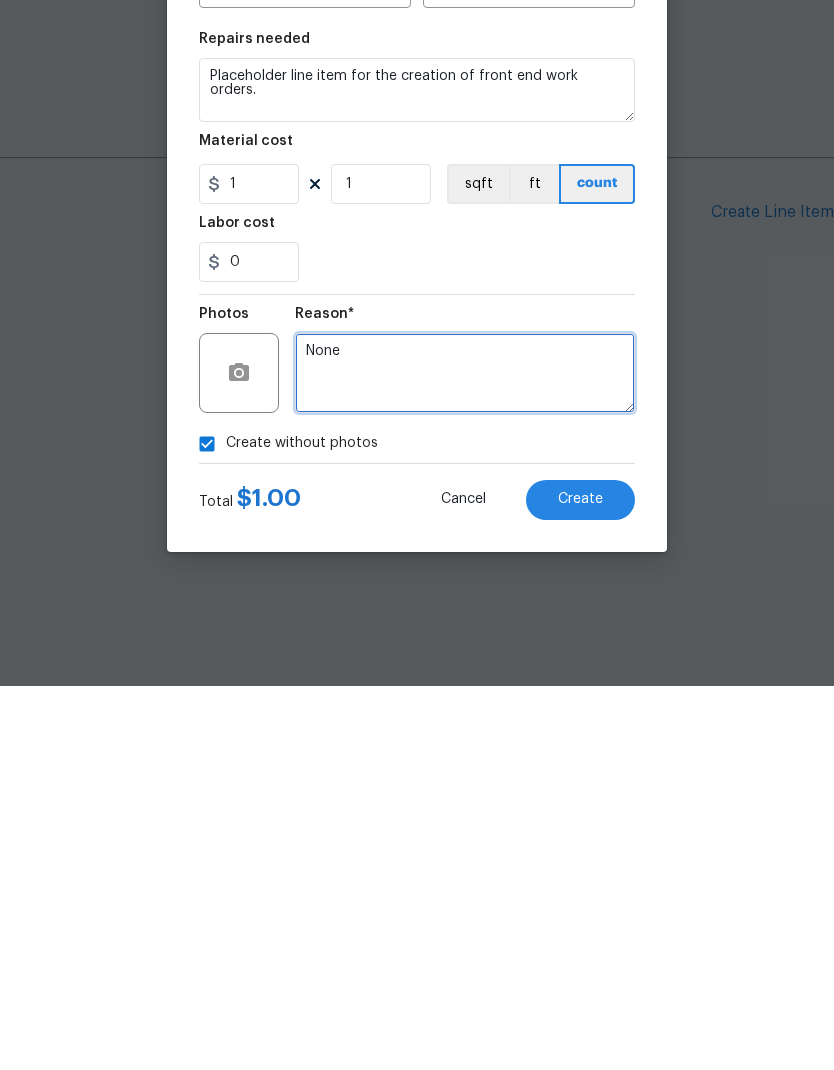 type on "None" 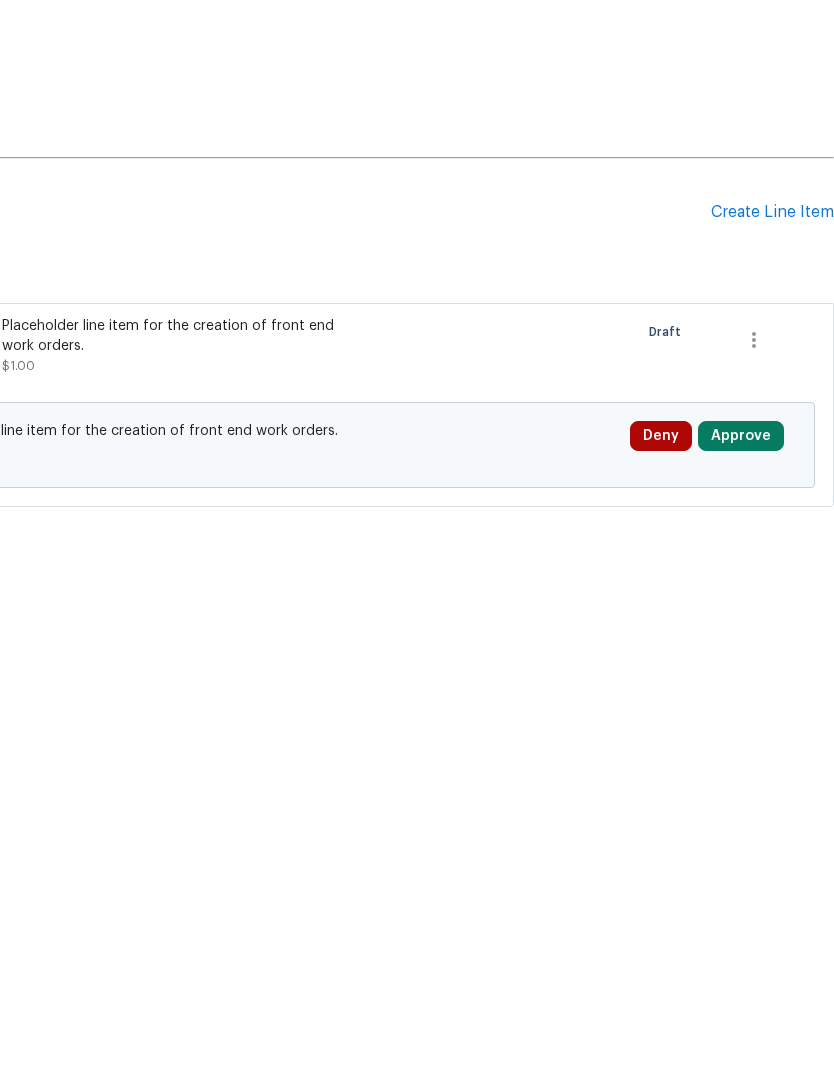 click on "Approve" at bounding box center (741, 820) 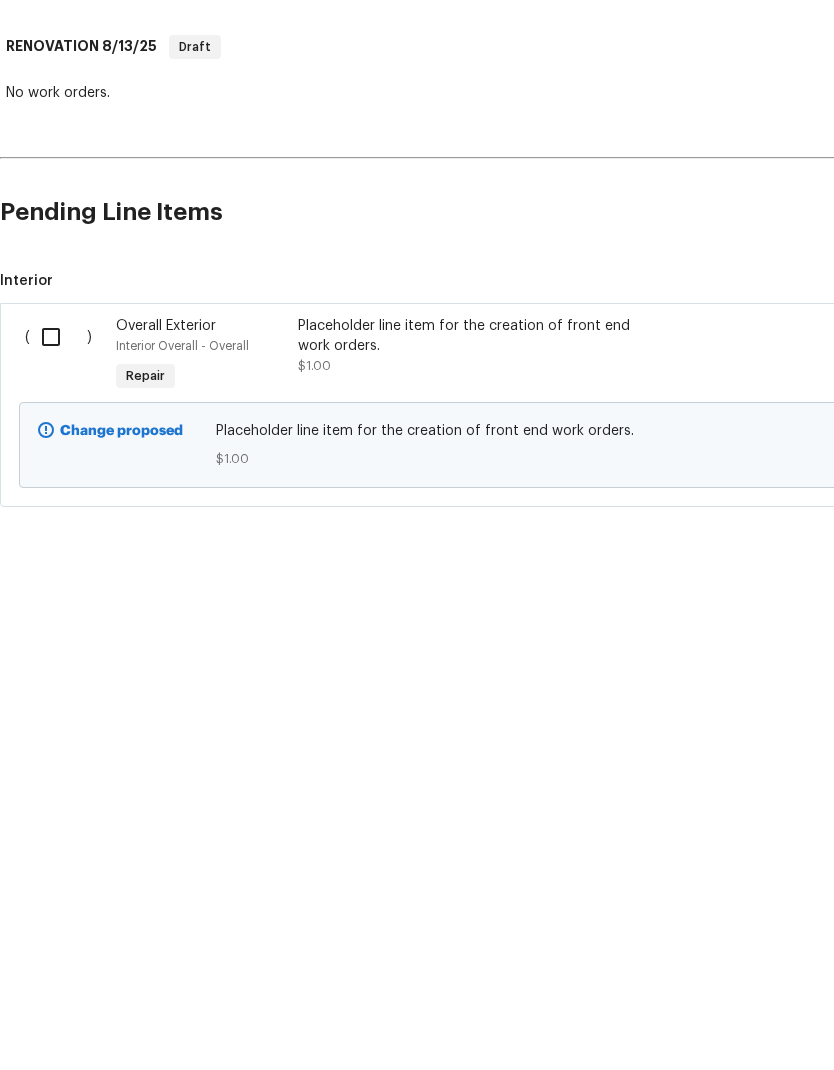 scroll, scrollTop: 0, scrollLeft: 0, axis: both 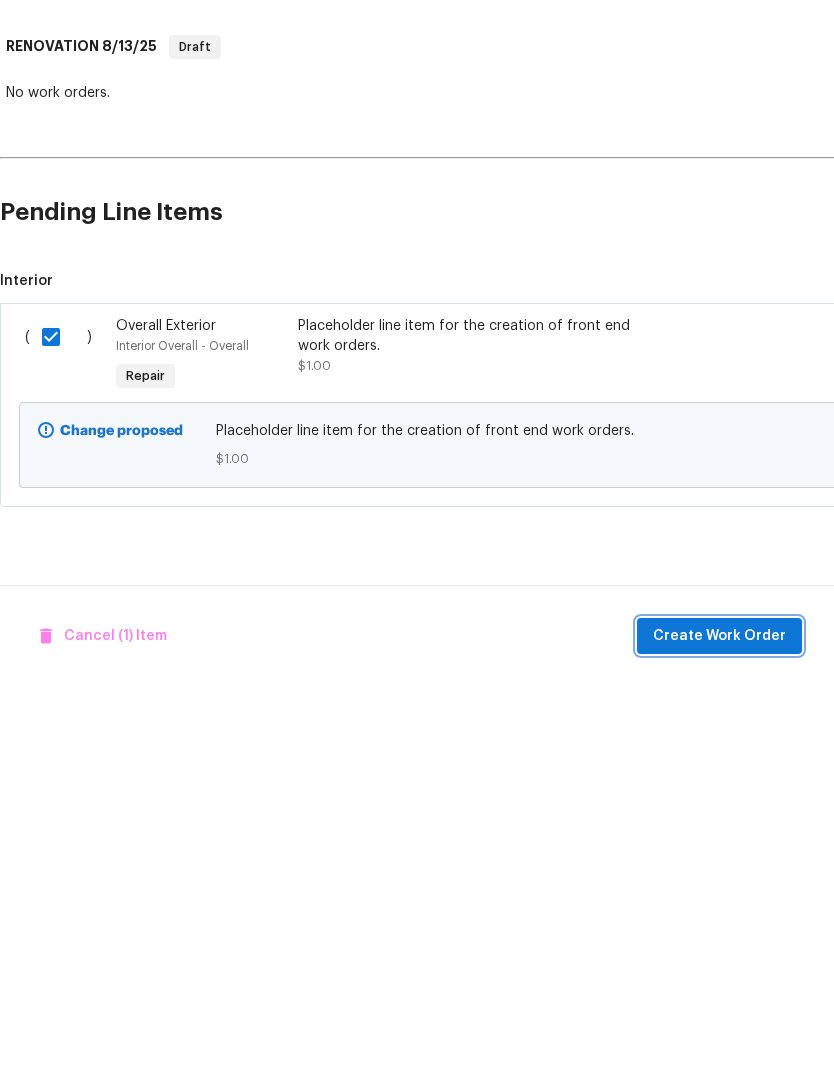 click on "Create Work Order" at bounding box center (719, 1020) 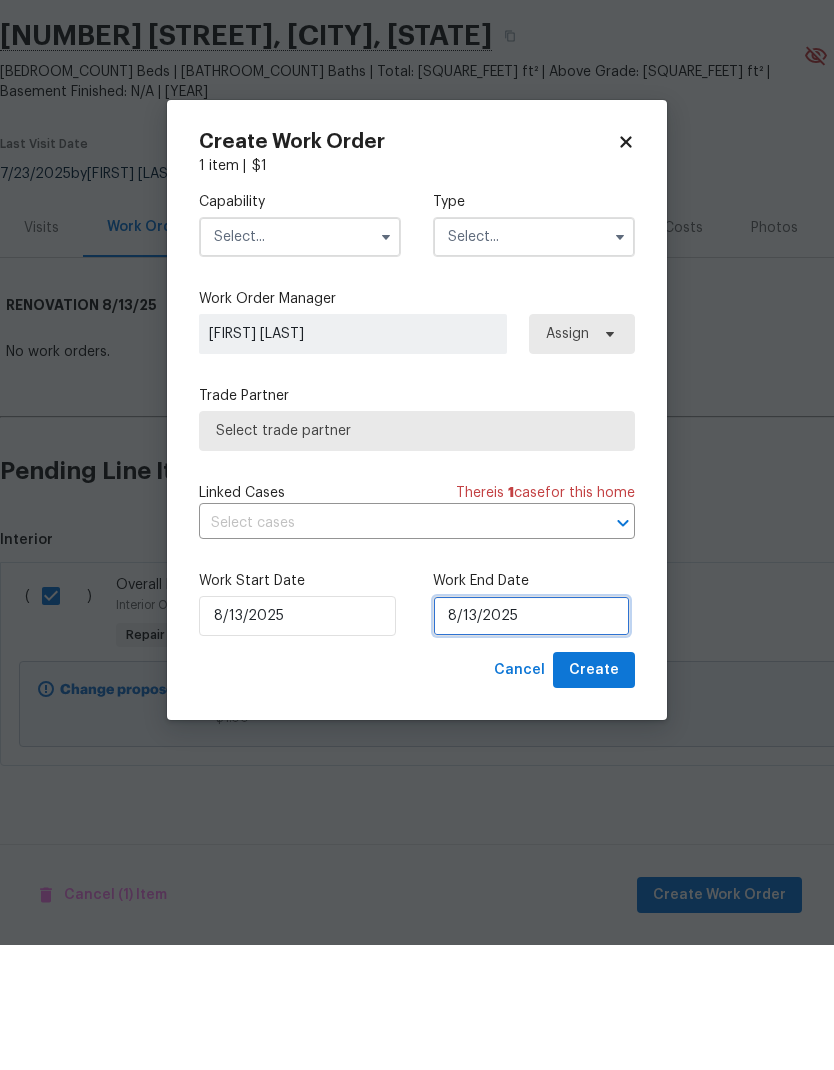 click on "8/13/2025" at bounding box center [531, 741] 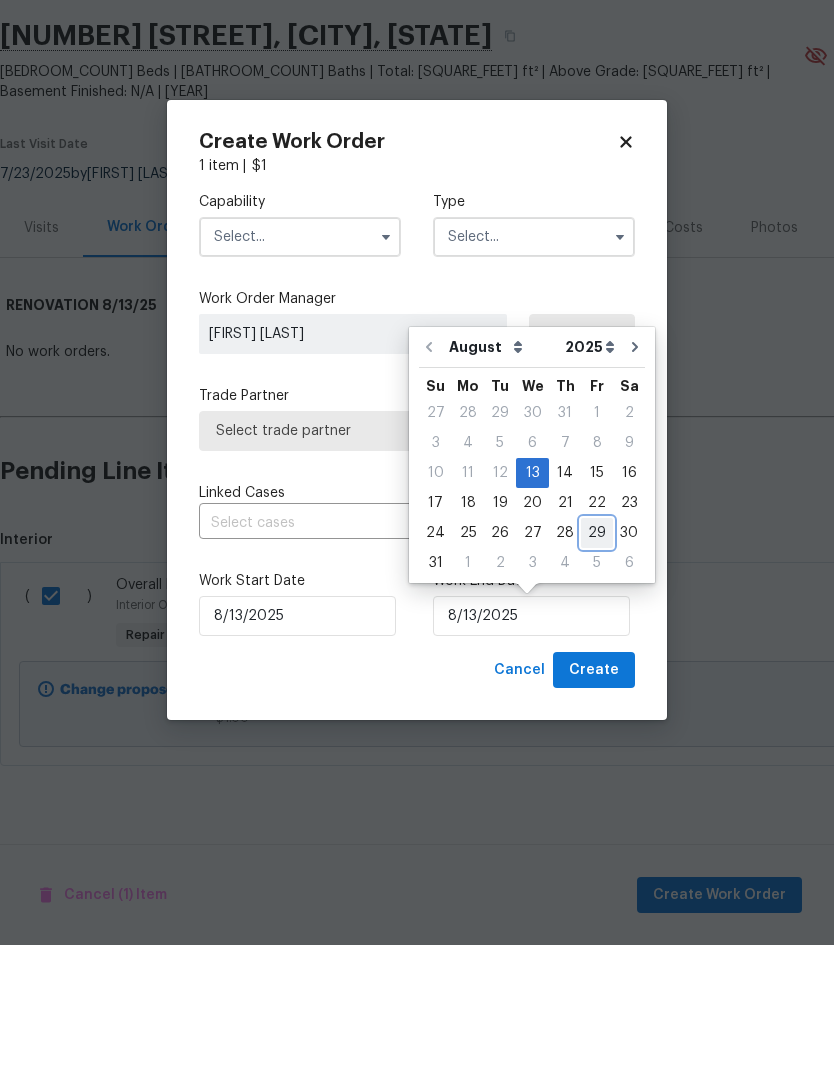 click on "29" at bounding box center [597, 658] 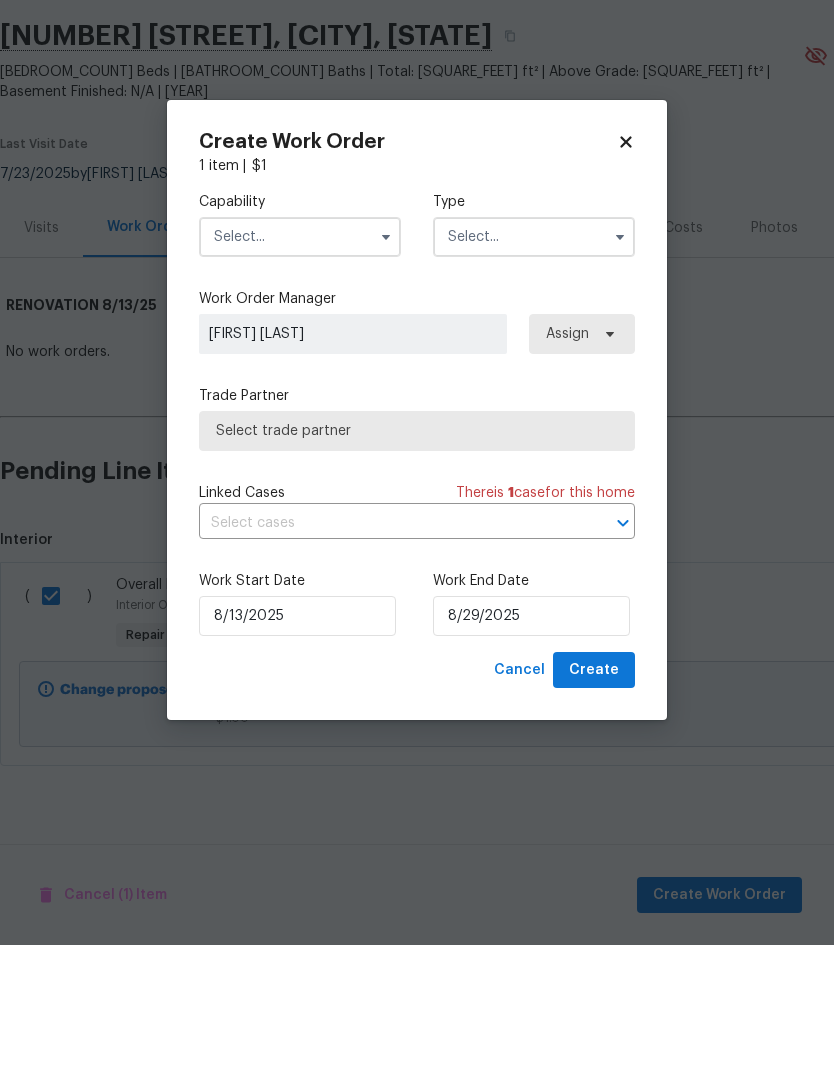 click at bounding box center [300, 362] 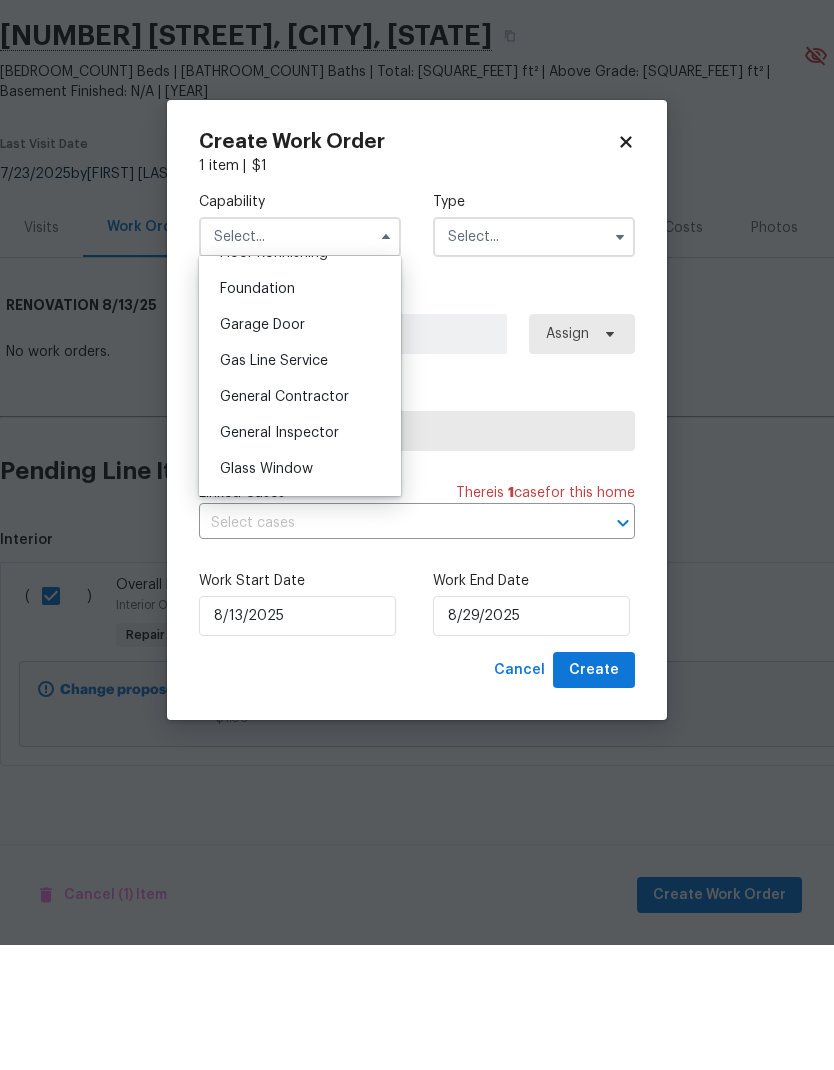 scroll, scrollTop: 849, scrollLeft: 0, axis: vertical 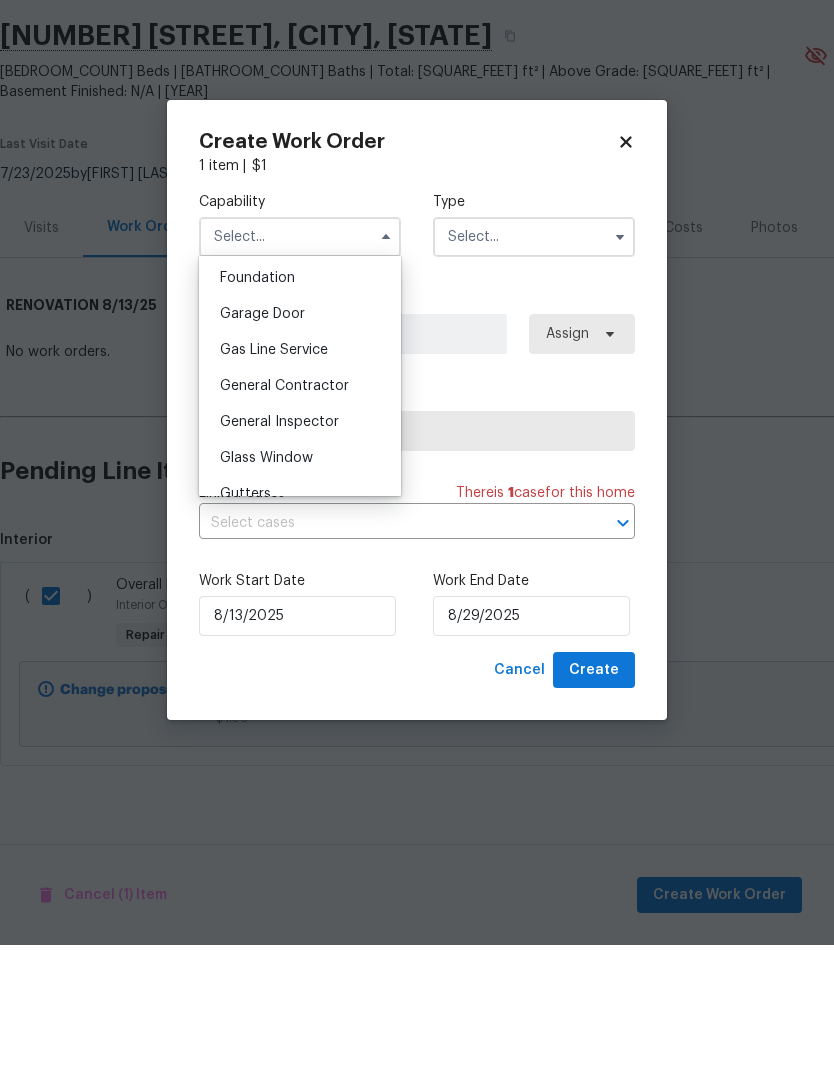 click on "General Contractor" at bounding box center [284, 511] 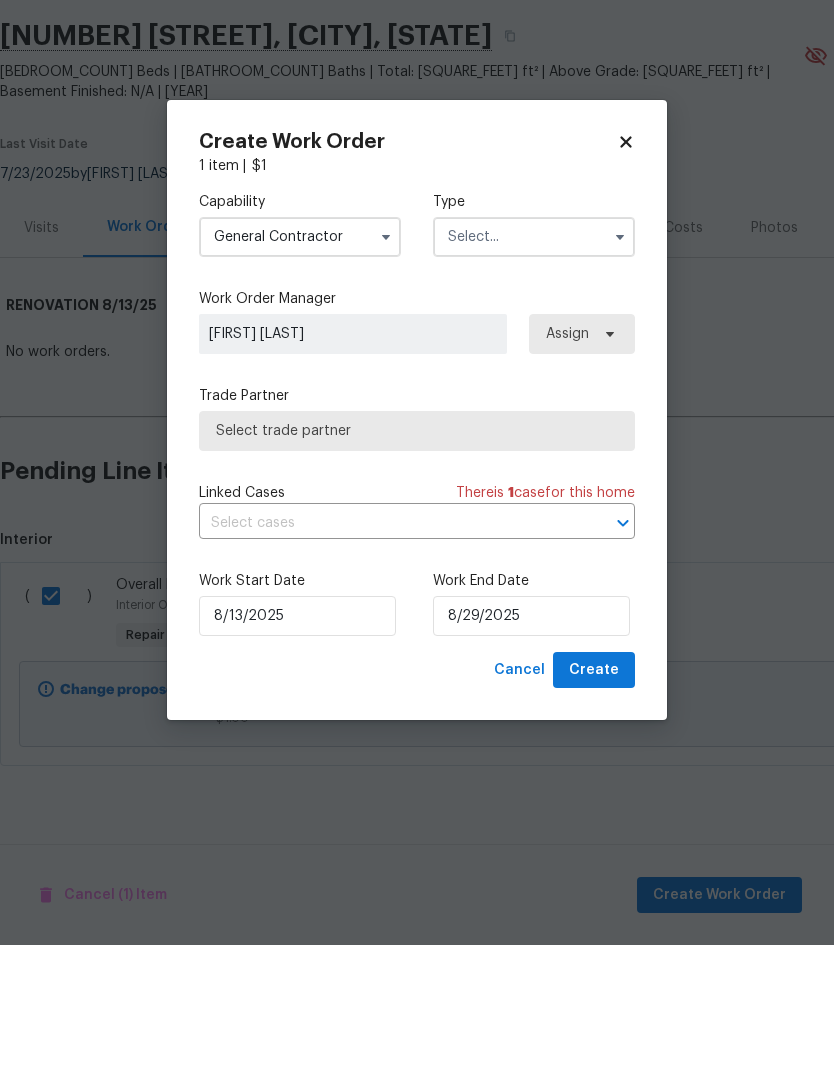 click at bounding box center [534, 362] 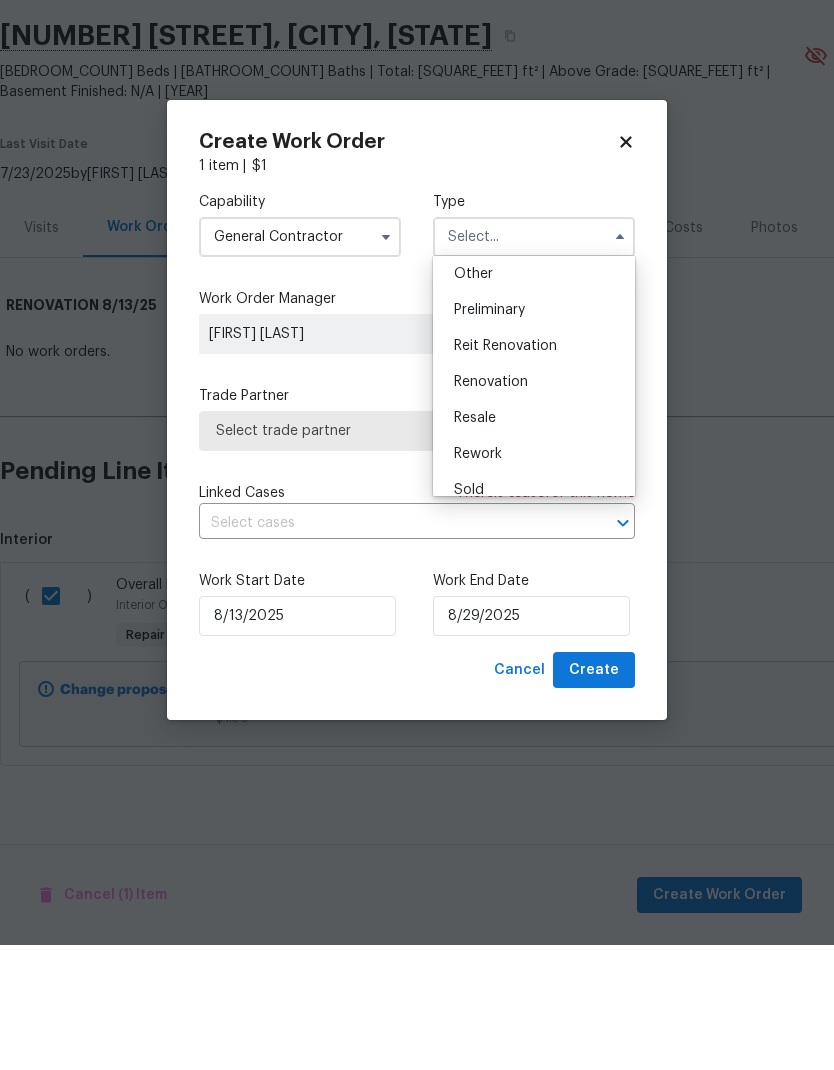 scroll, scrollTop: 404, scrollLeft: 0, axis: vertical 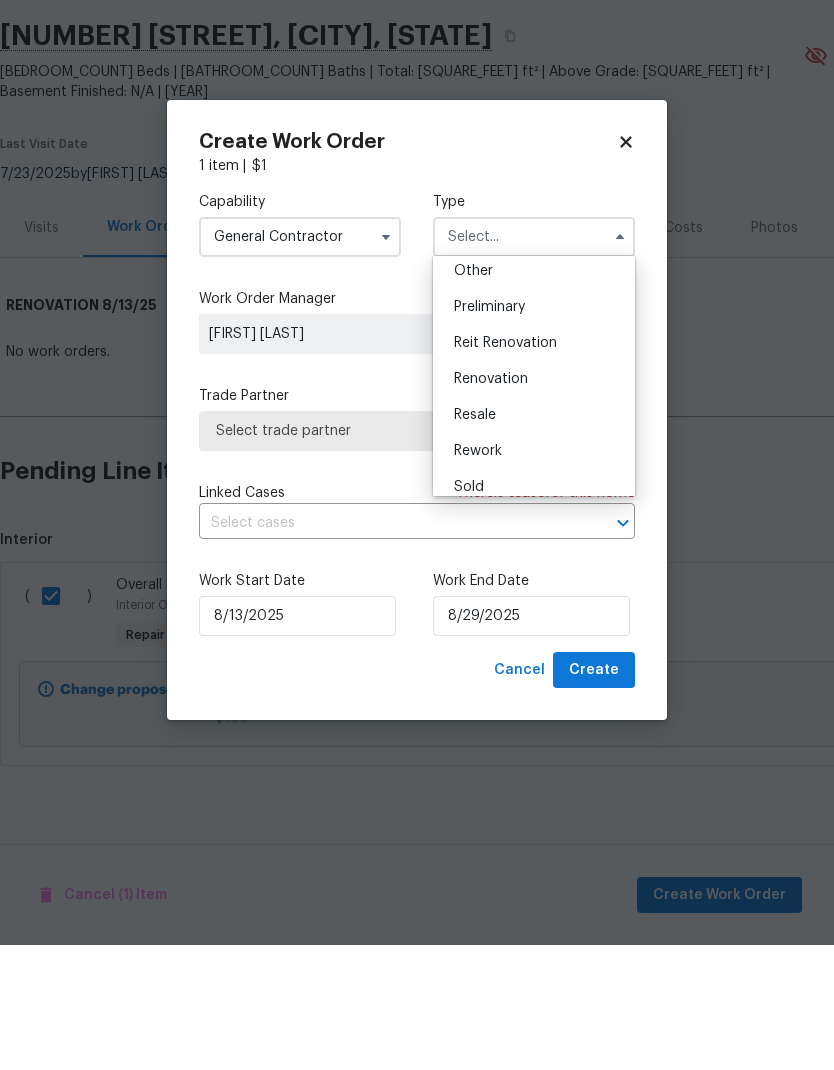 click on "Renovation" at bounding box center [491, 504] 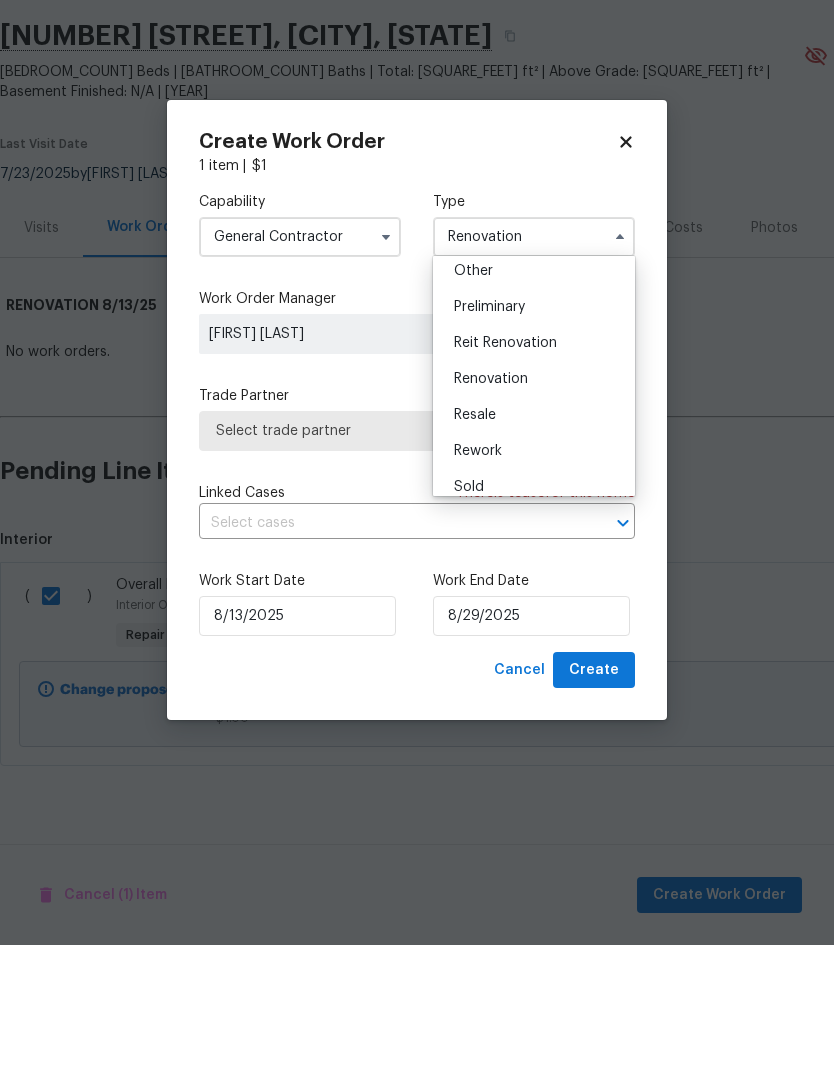 scroll, scrollTop: 0, scrollLeft: 0, axis: both 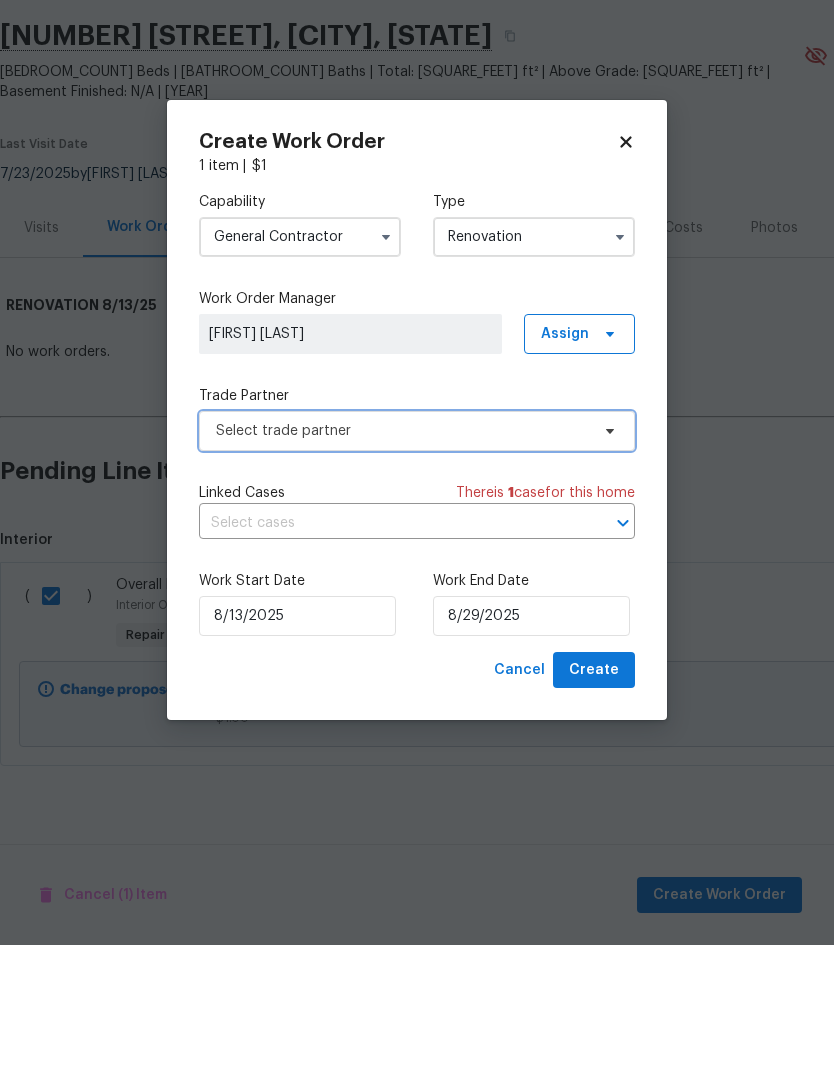 click on "Select trade partner" at bounding box center [417, 556] 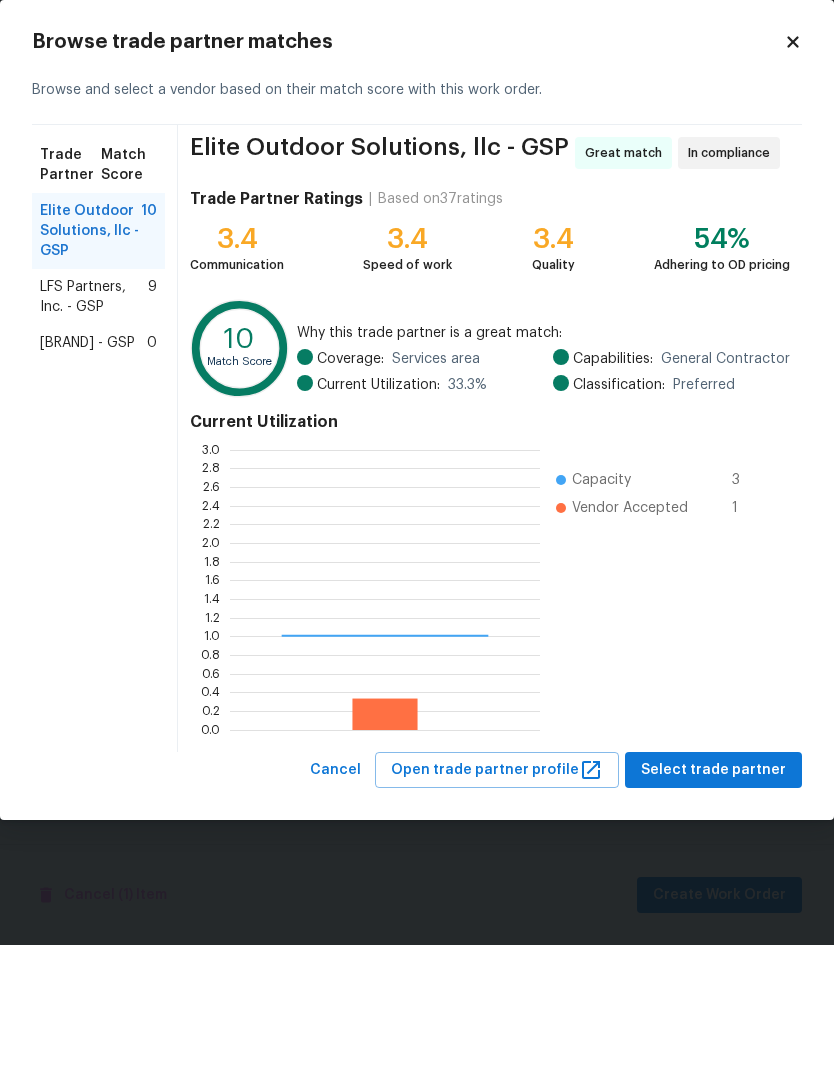 scroll, scrollTop: 2, scrollLeft: 2, axis: both 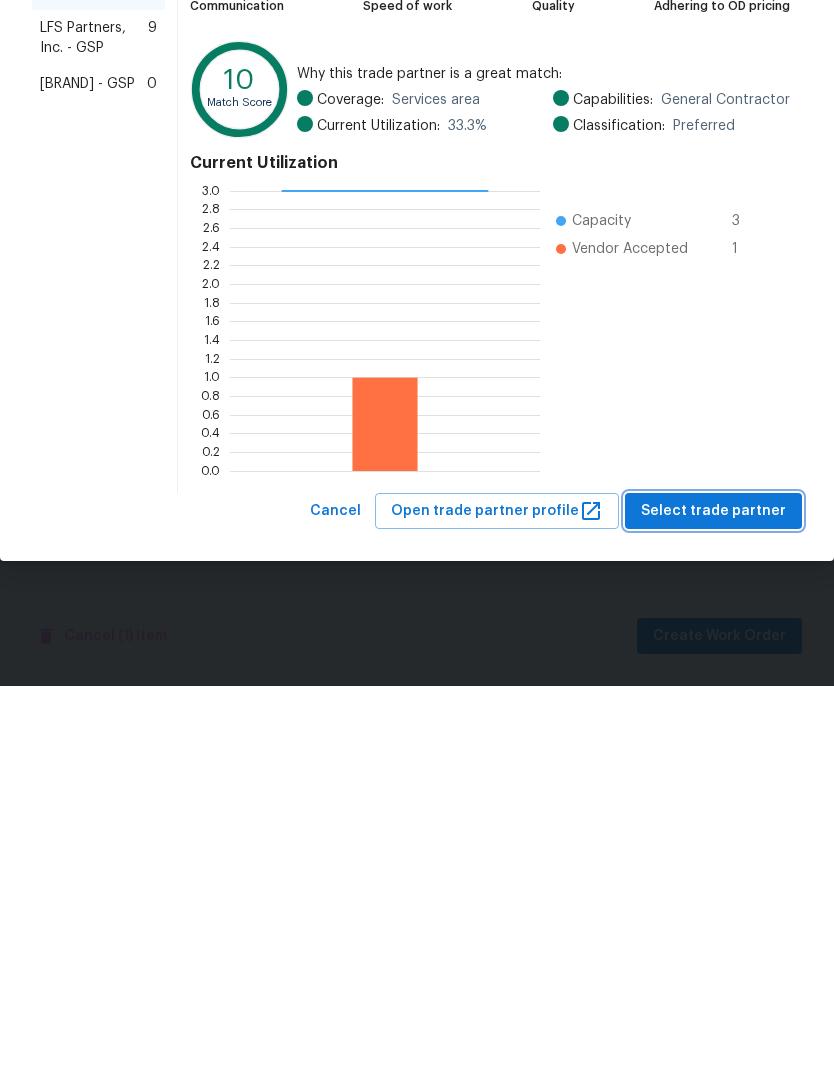 click on "Select trade partner" at bounding box center [713, 895] 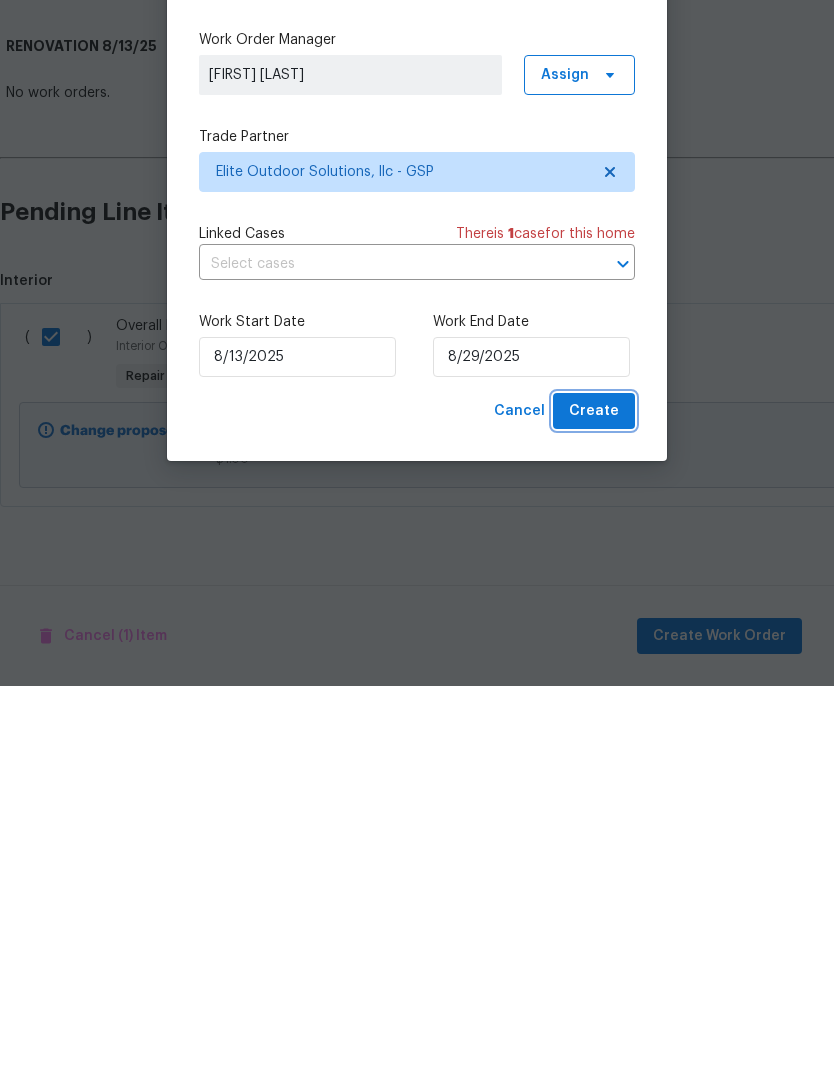 click on "Create" at bounding box center [594, 795] 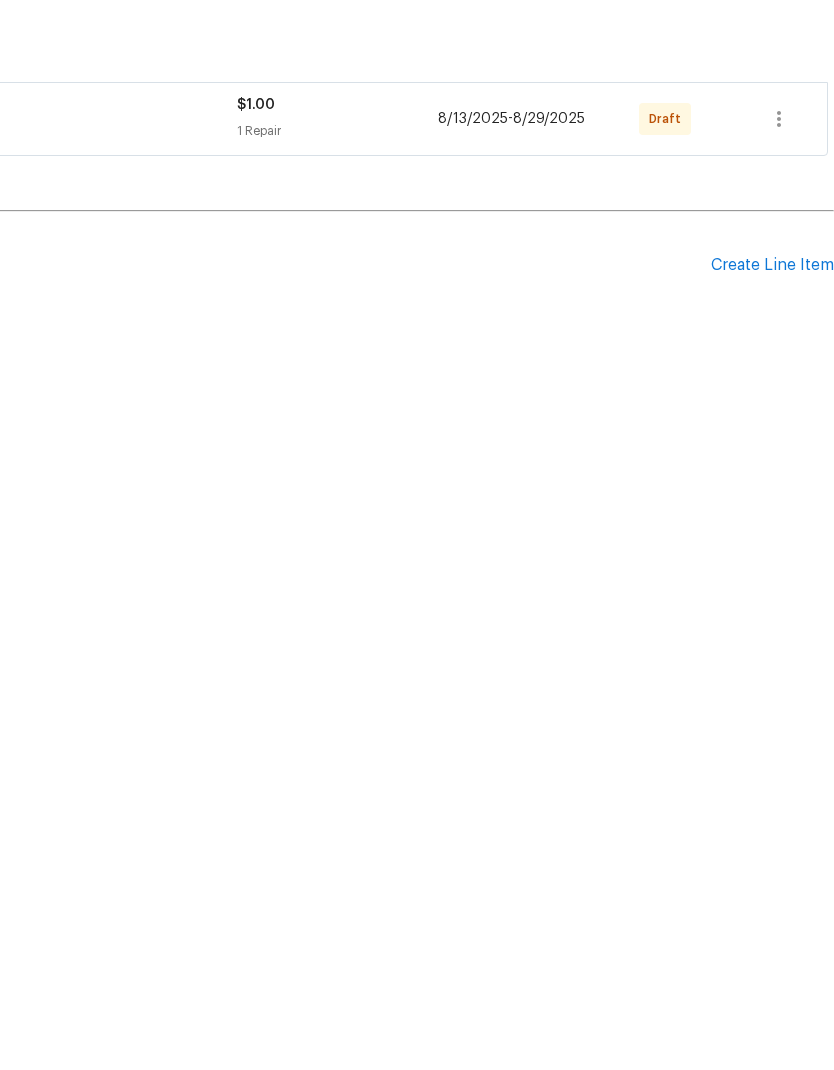 scroll, scrollTop: 0, scrollLeft: 296, axis: horizontal 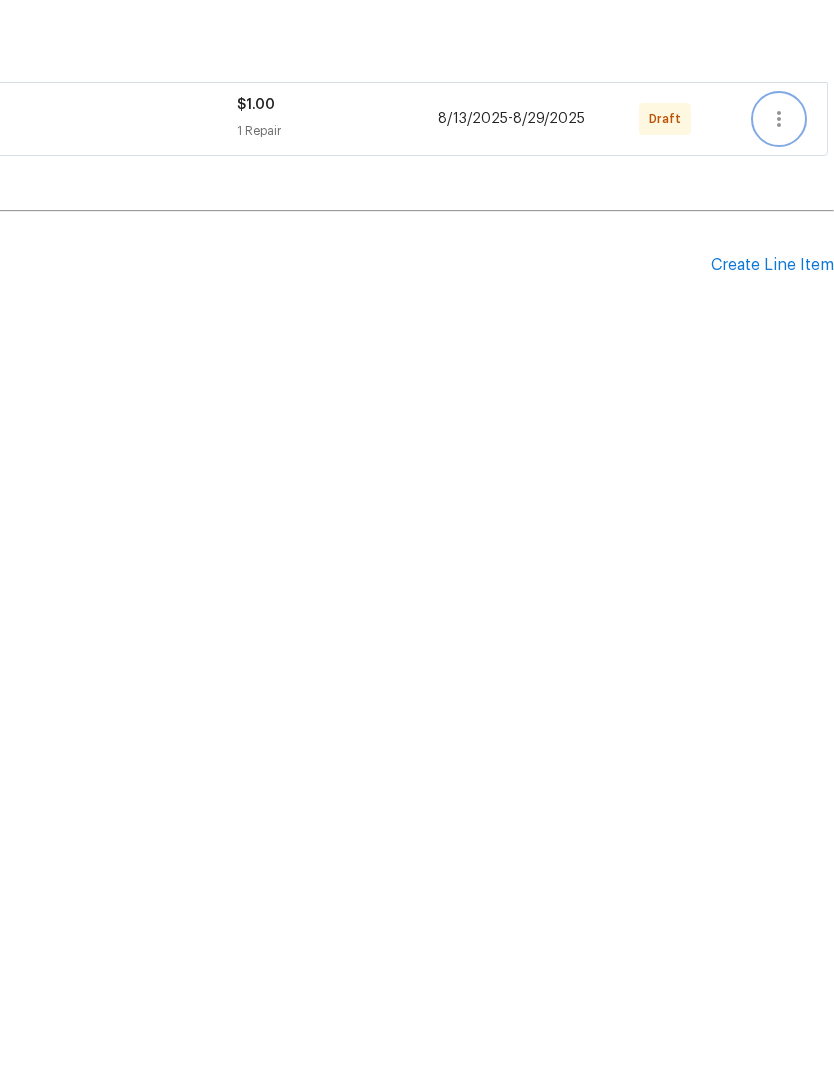 click 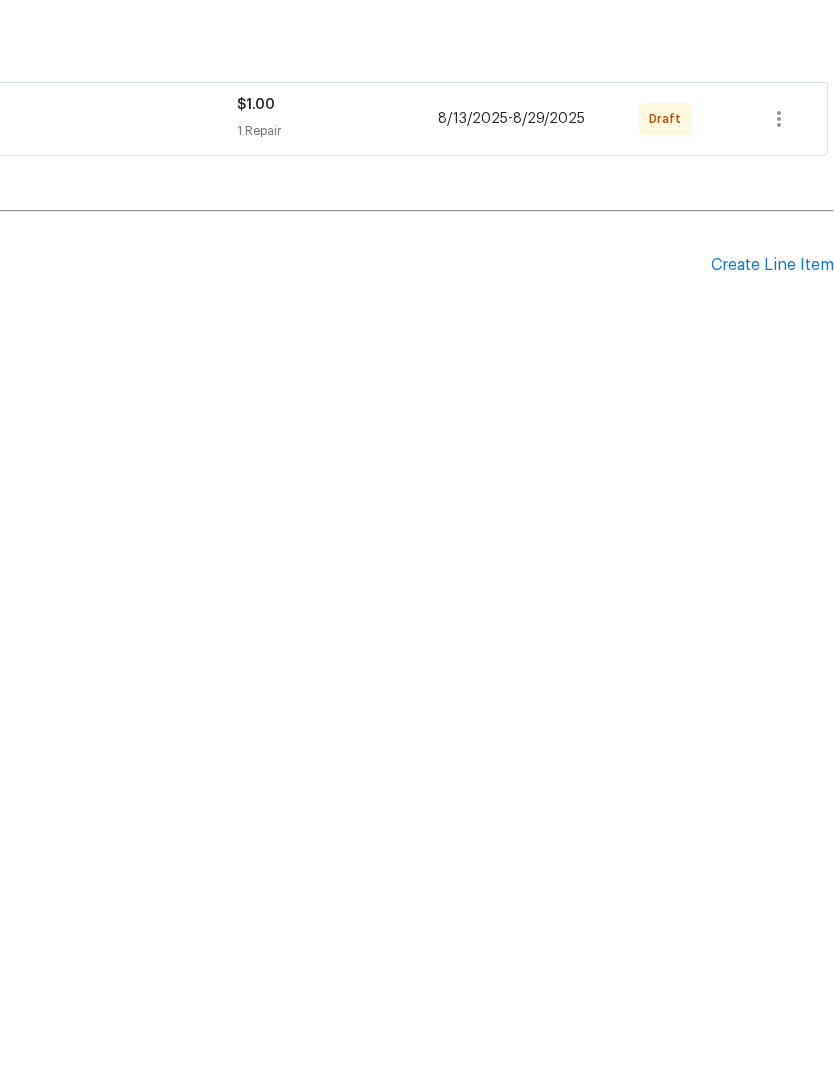 click at bounding box center (417, 535) 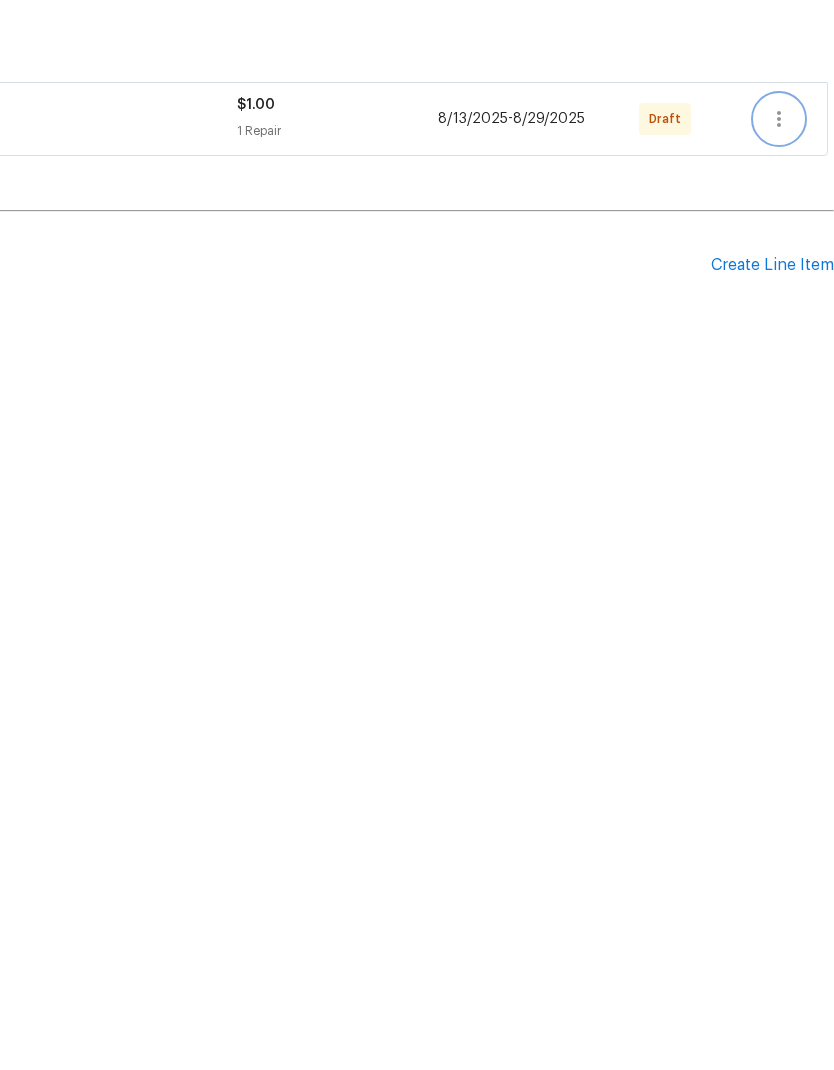 click 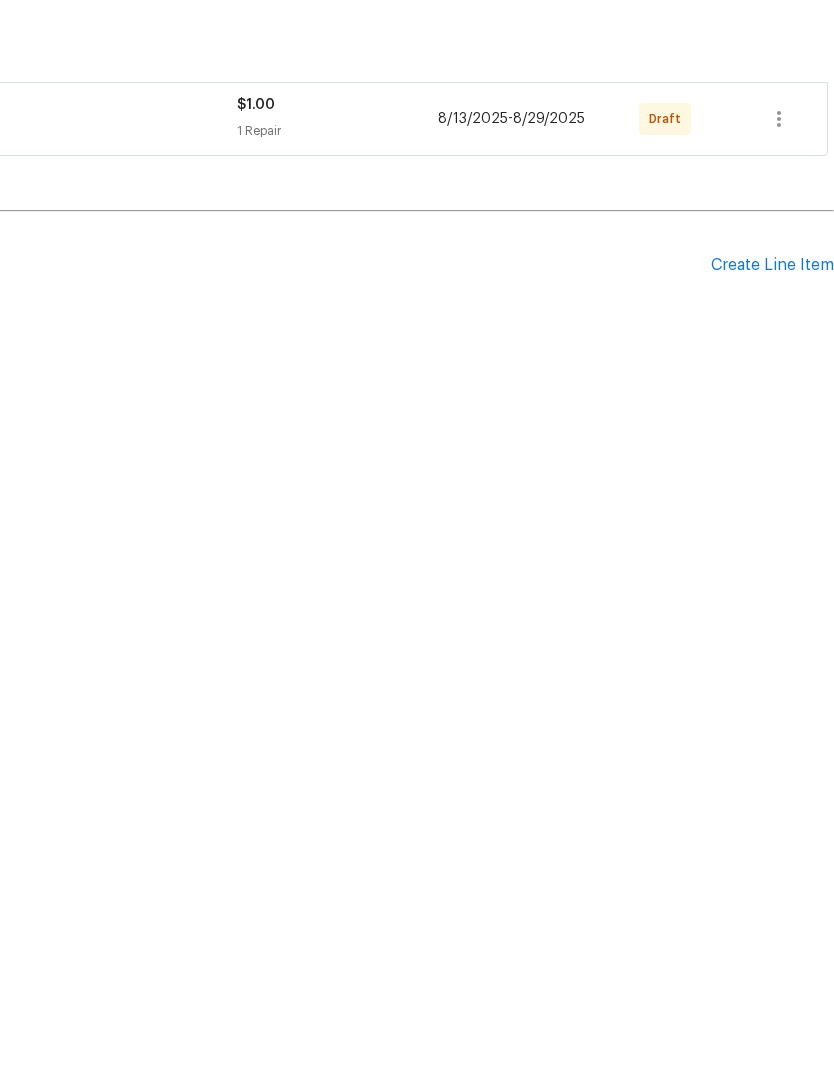 click at bounding box center (417, 535) 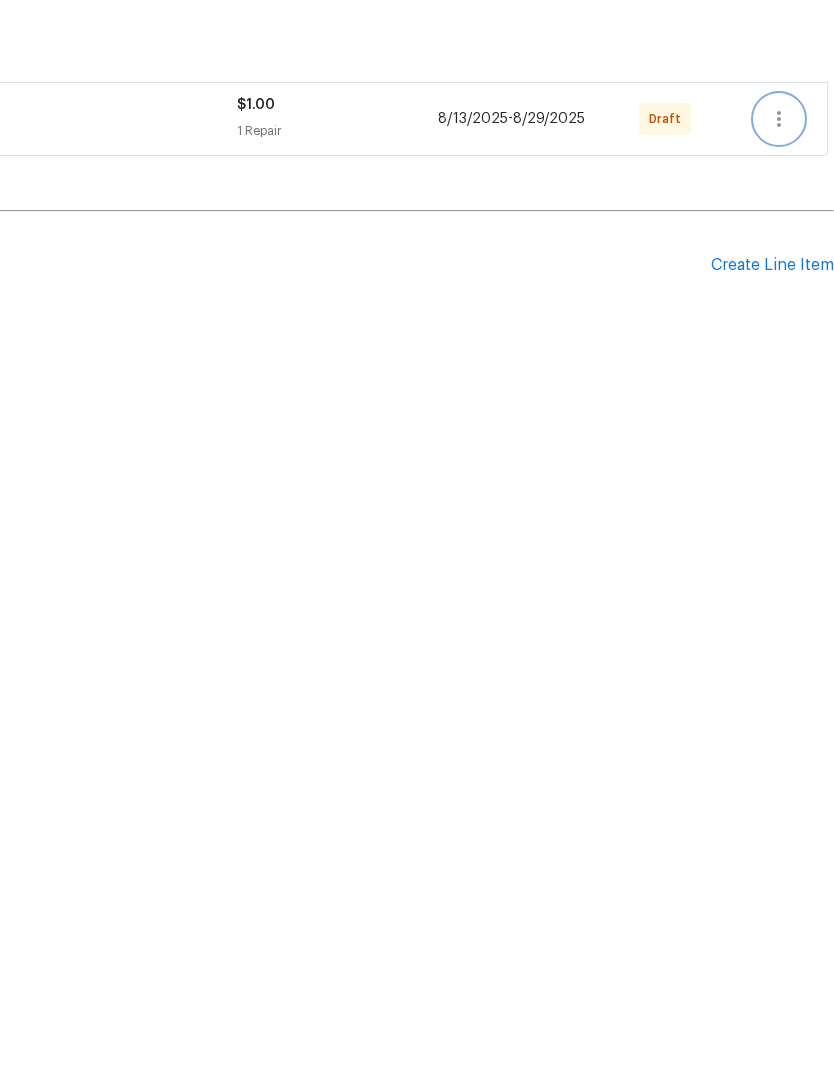 click 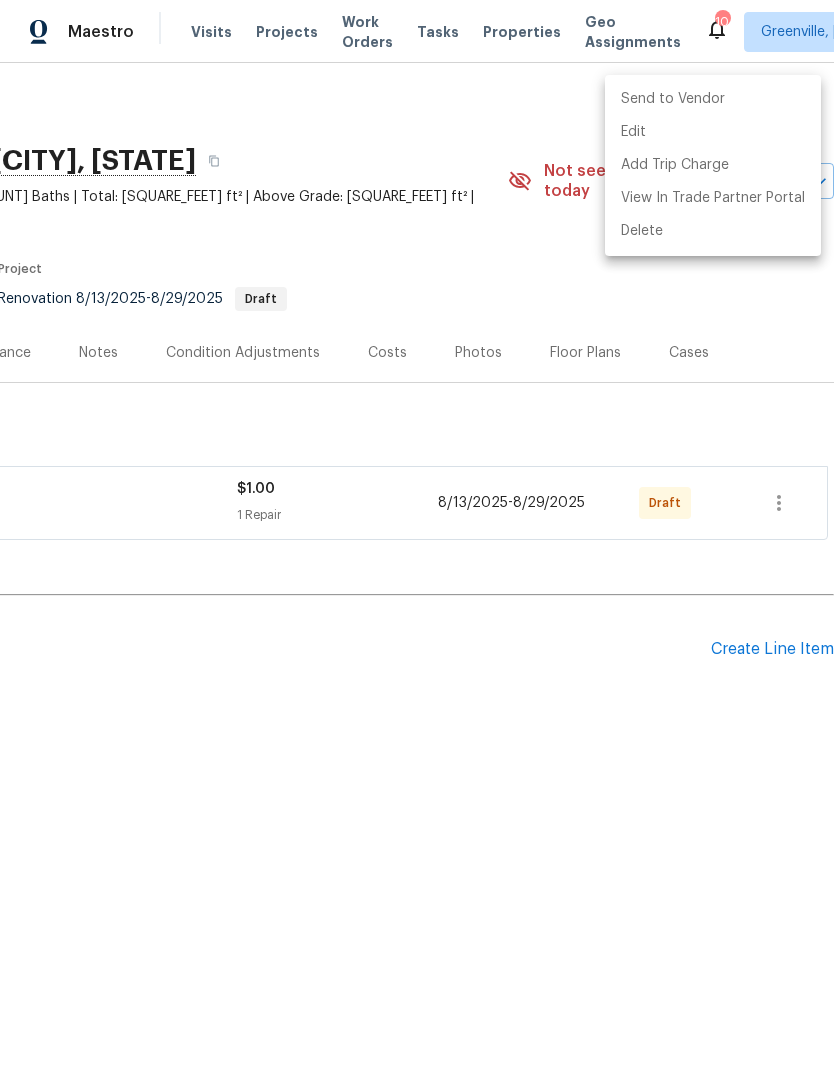 click on "Send to Vendor" at bounding box center (713, 99) 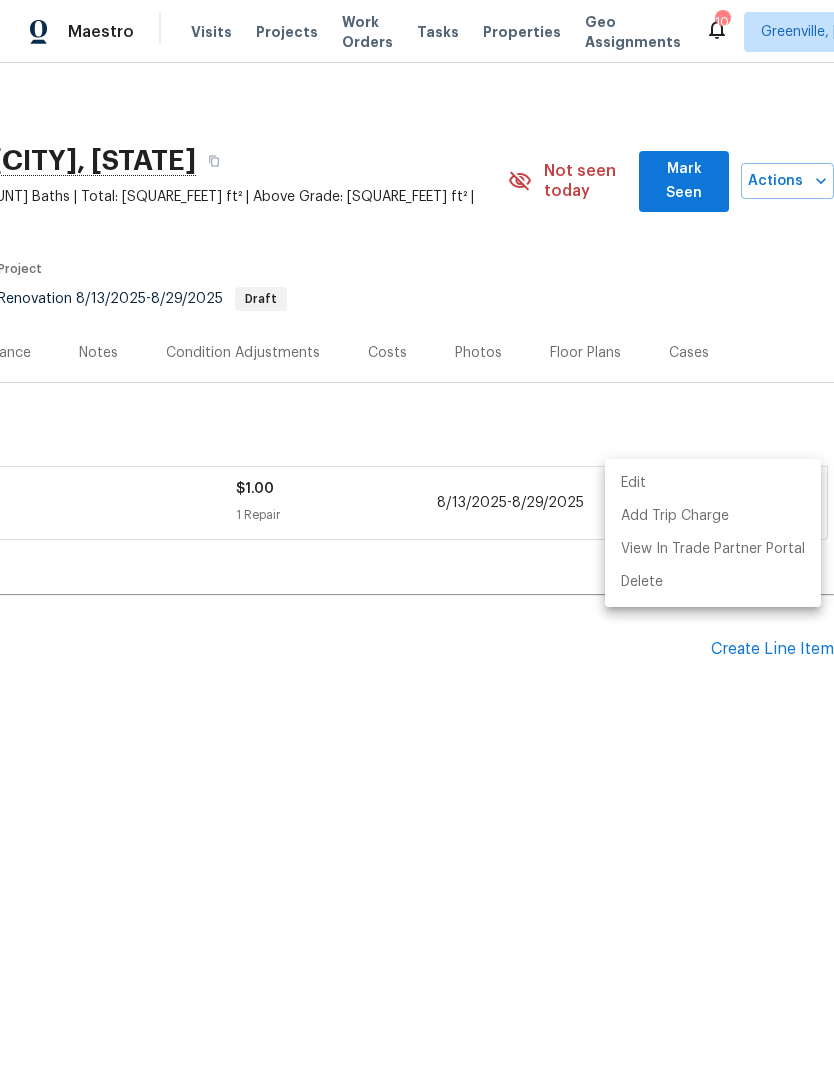 click at bounding box center [417, 535] 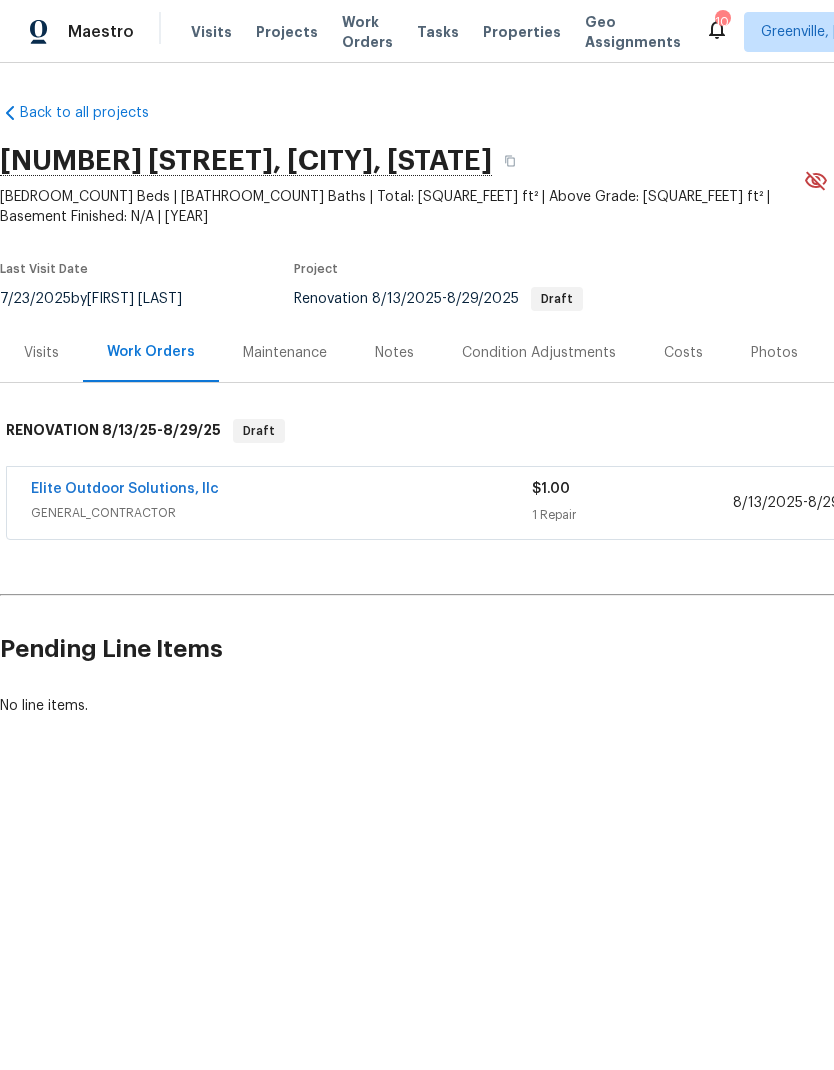 scroll, scrollTop: 0, scrollLeft: 0, axis: both 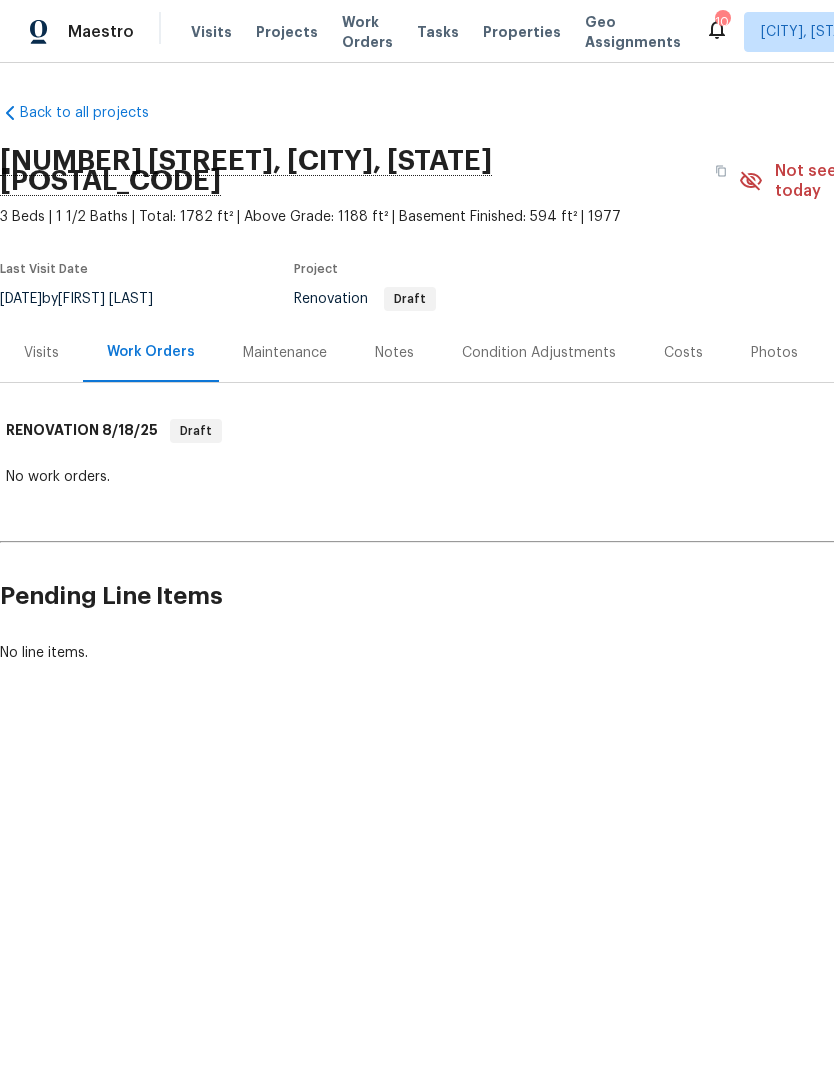 click on "Notes" at bounding box center (394, 353) 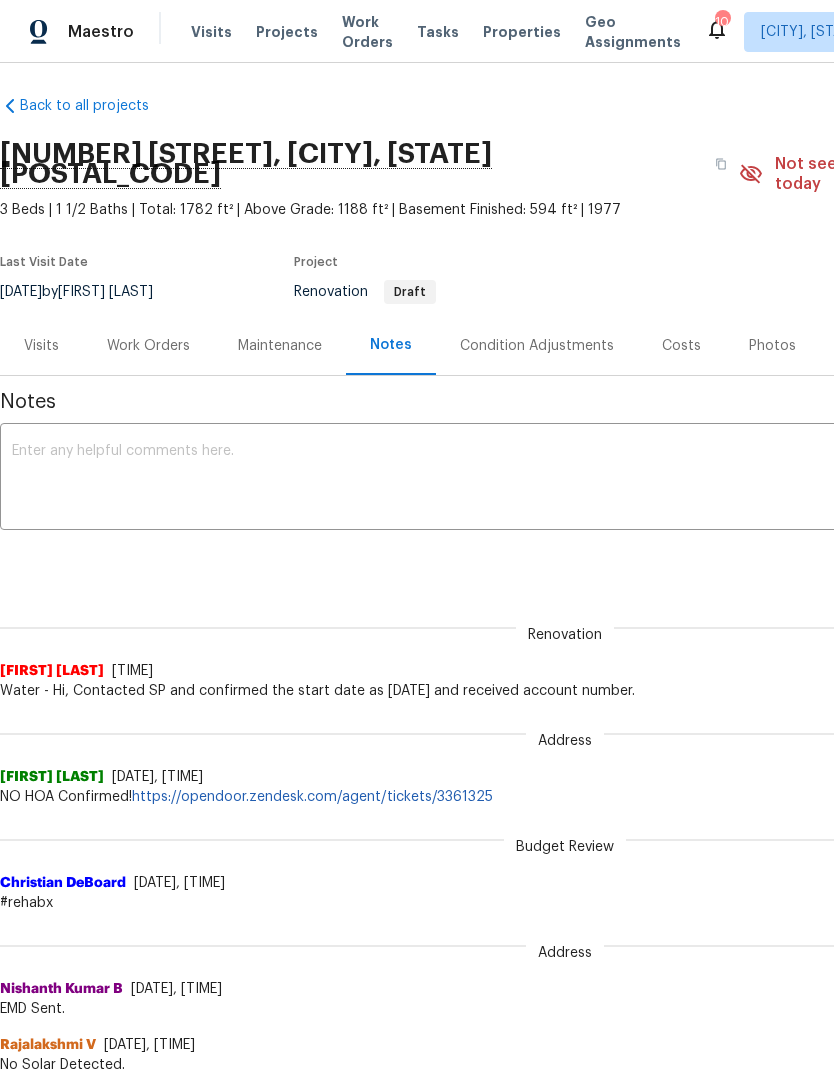 scroll, scrollTop: 7, scrollLeft: 0, axis: vertical 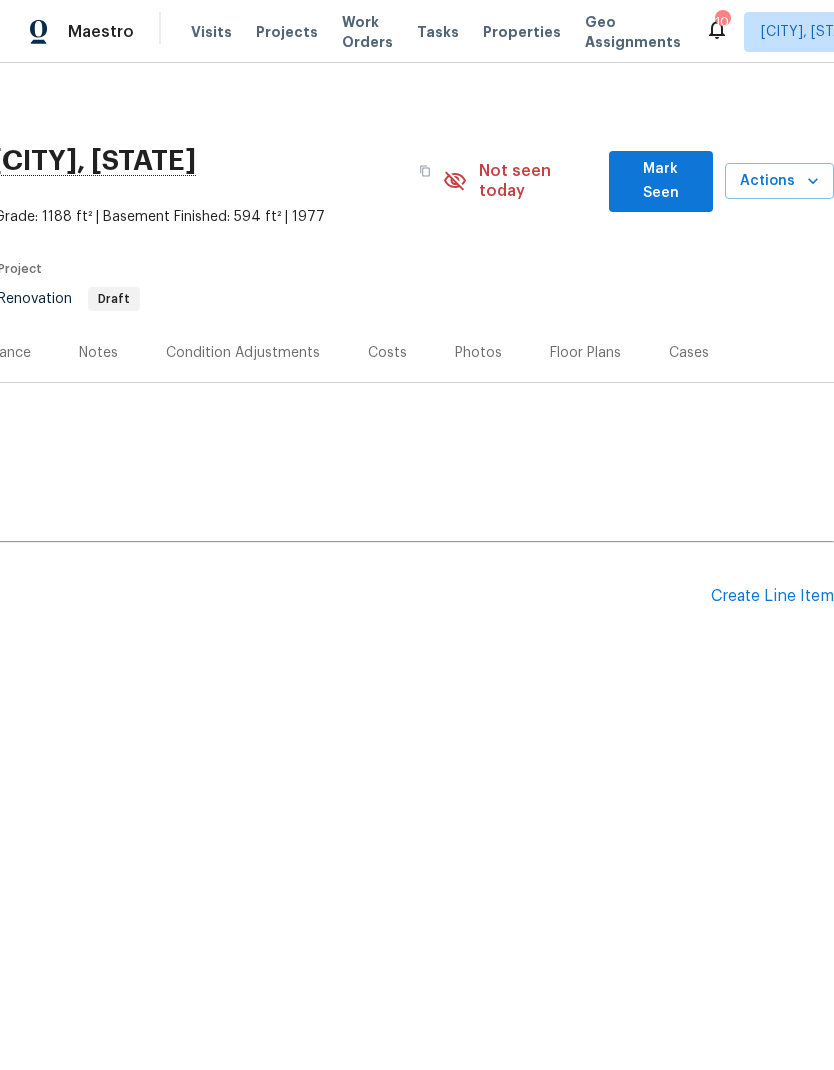click on "Create Line Item" at bounding box center (772, 596) 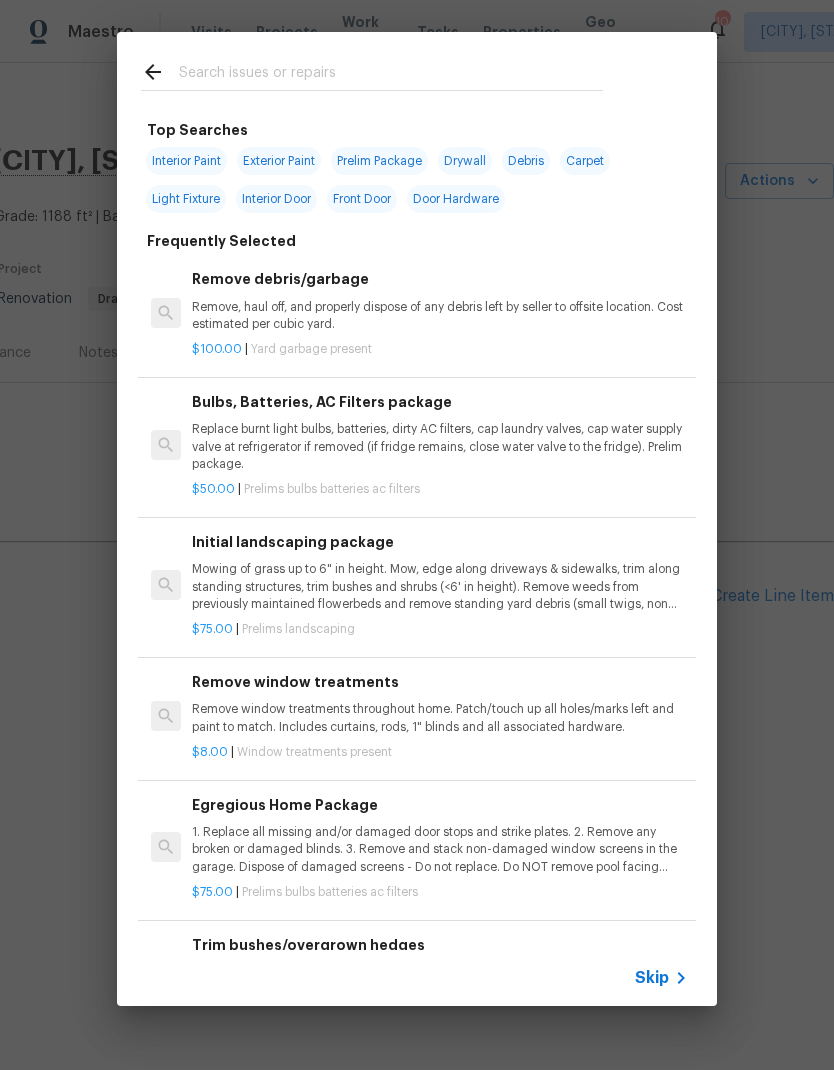 click at bounding box center (391, 75) 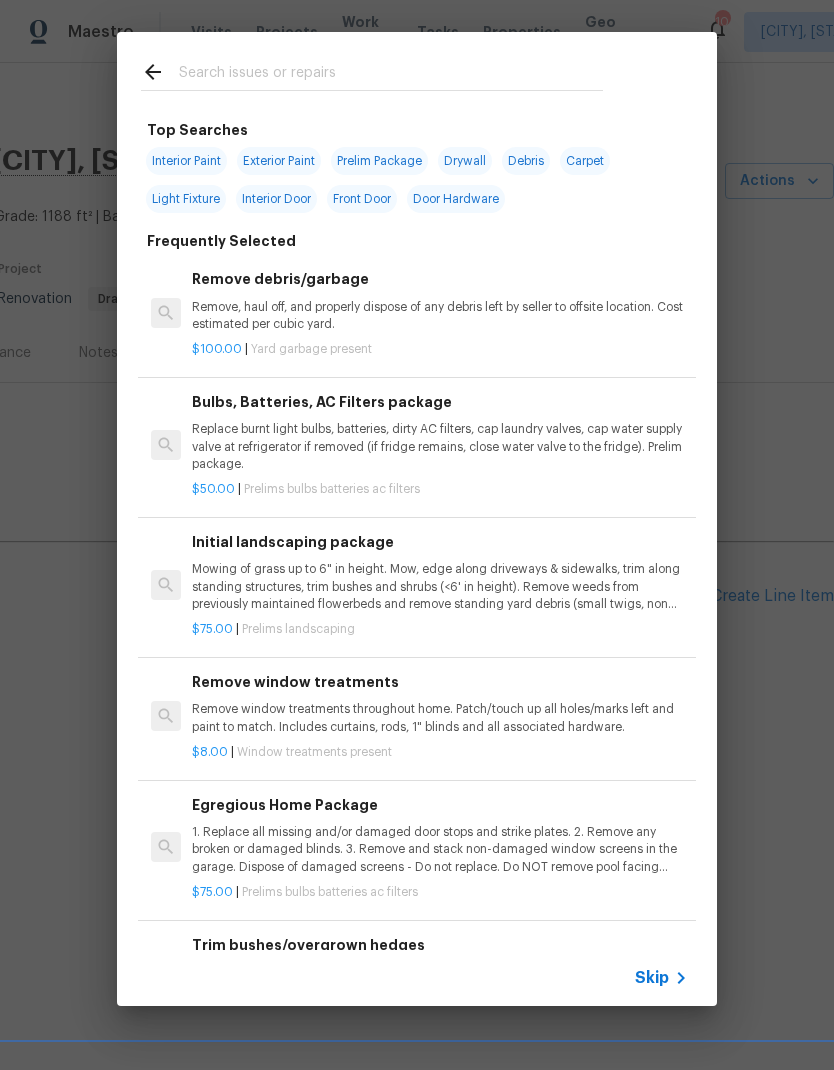 click on "Top Searches Interior Paint Exterior Paint Prelim Package Drywall Debris Carpet Light Fixture Interior Door Front Door Door Hardware Frequently Selected Remove debris/garbage Remove, haul off, and properly dispose of any debris left by seller to offsite location. Cost estimated per cubic yard. $100.00   |   Yard garbage present Bulbs, Batteries, AC Filters package Replace burnt light bulbs, batteries, dirty AC filters, cap laundry valves, cap water supply valve at refrigerator if removed (if fridge remains, close water valve to the fridge). Prelim package. $50.00   |   Prelims bulbs batteries ac filters Initial landscaping package Mowing of grass up to 6" in height. Mow, edge along driveways & sidewalks, trim along standing structures, trim bushes and shrubs (<6' in height). Remove weeds from previously maintained flowerbeds and remove standing yard debris (small twigs, non seasonal falling leaves).  Use leaf blower to remove clippings from hard surfaces." $75.00   |   Prelims landscaping $8.00   |   $75.00" at bounding box center [417, 519] 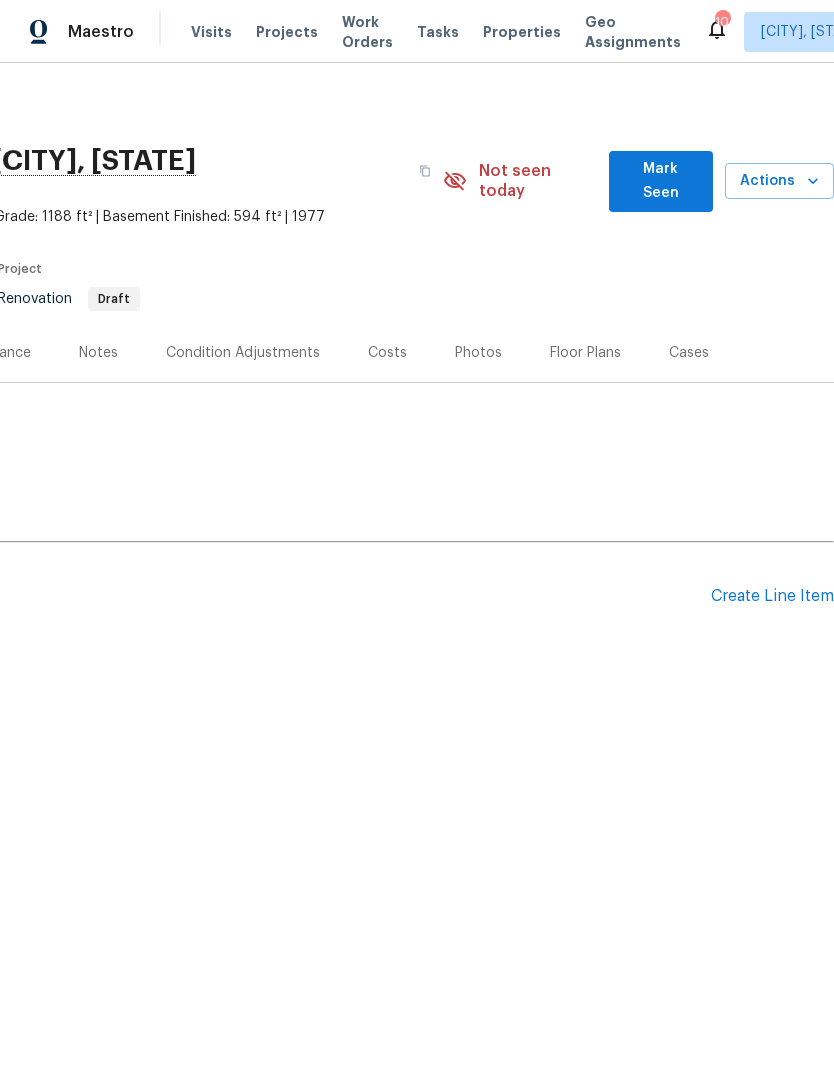 click on "Top Searches Interior Paint Exterior Paint Prelim Package Drywall Debris Carpet Light Fixture Interior Door Front Door Door Hardware Frequently Selected Remove debris/garbage Remove, haul off, and properly dispose of any debris left by seller to offsite location. Cost estimated per cubic yard. $100.00   |   Yard garbage present Bulbs, Batteries, AC Filters package Replace burnt light bulbs, batteries, dirty AC filters, cap laundry valves, cap water supply valve at refrigerator if removed (if fridge remains, close water valve to the fridge). Prelim package. $50.00   |   Prelims bulbs batteries ac filters Initial landscaping package Mowing of grass up to 6" in height. Mow, edge along driveways & sidewalks, trim along standing structures, trim bushes and shrubs (<6' in height). Remove weeds from previously maintained flowerbeds and remove standing yard debris (small twigs, non seasonal falling leaves).  Use leaf blower to remove clippings from hard surfaces." $75.00   |   Prelims landscaping $8.00   |   $75.00" at bounding box center [417, 519] 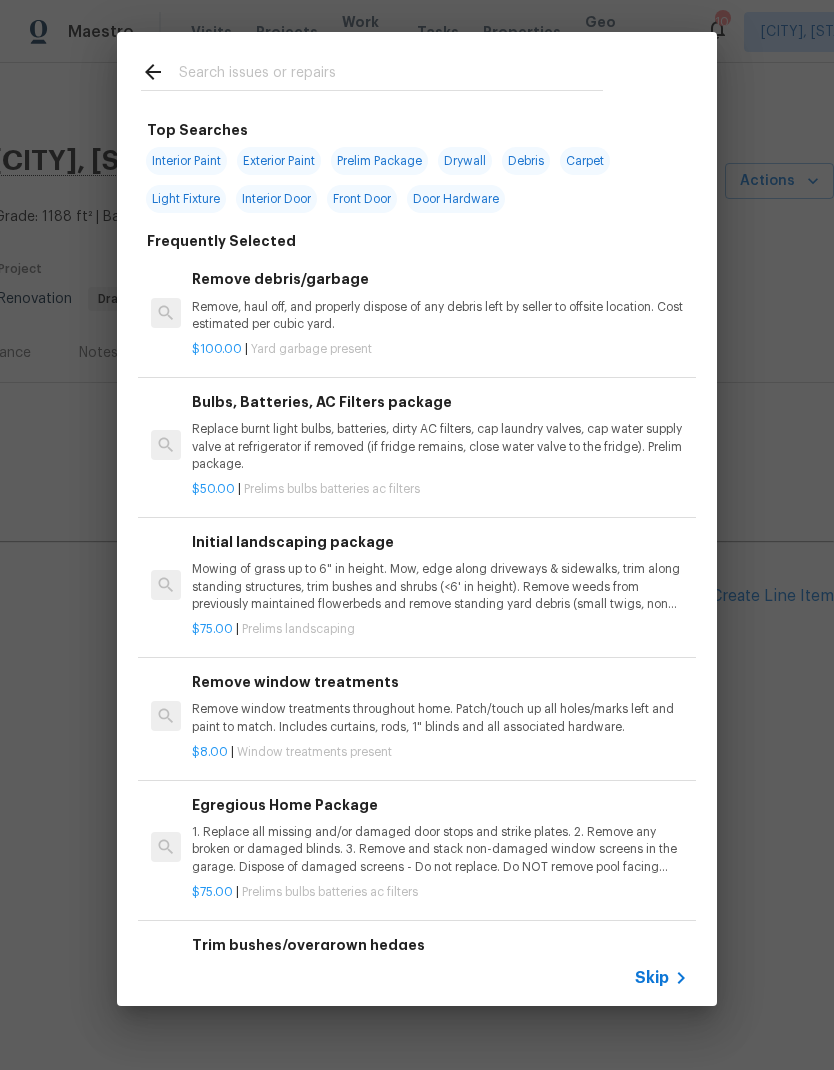 click at bounding box center (391, 75) 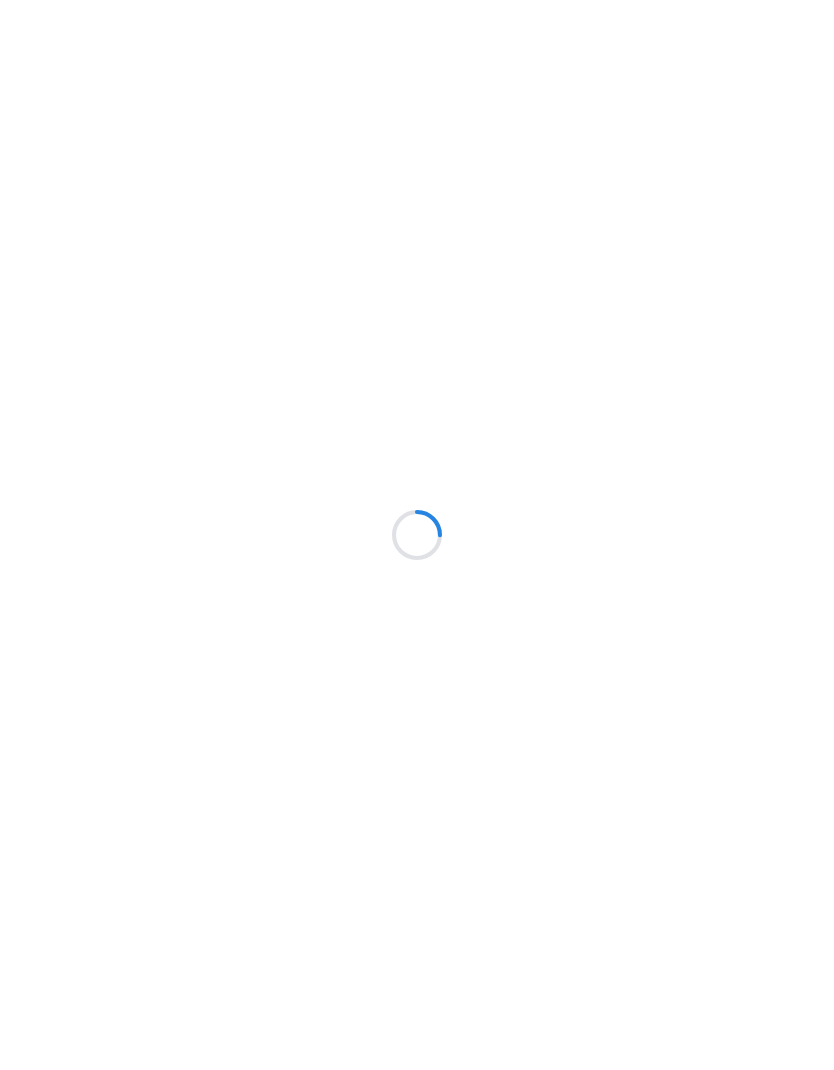 scroll, scrollTop: 0, scrollLeft: 0, axis: both 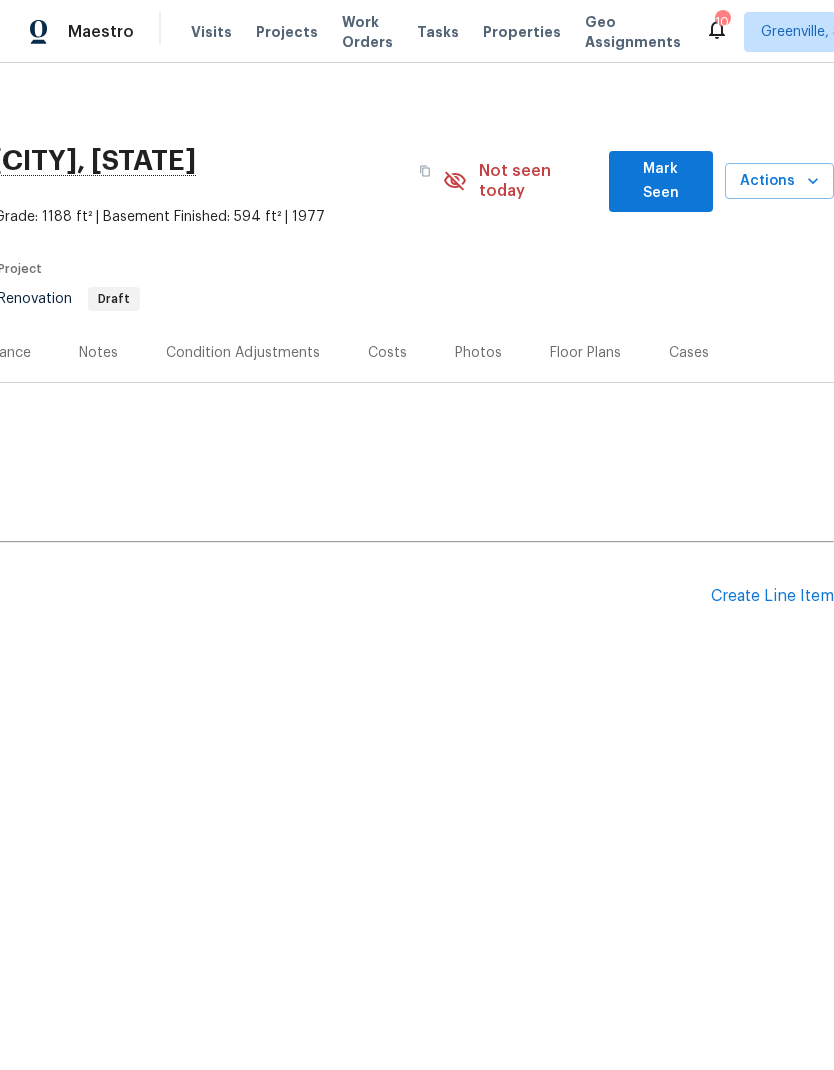 click on "Create Line Item" at bounding box center [772, 596] 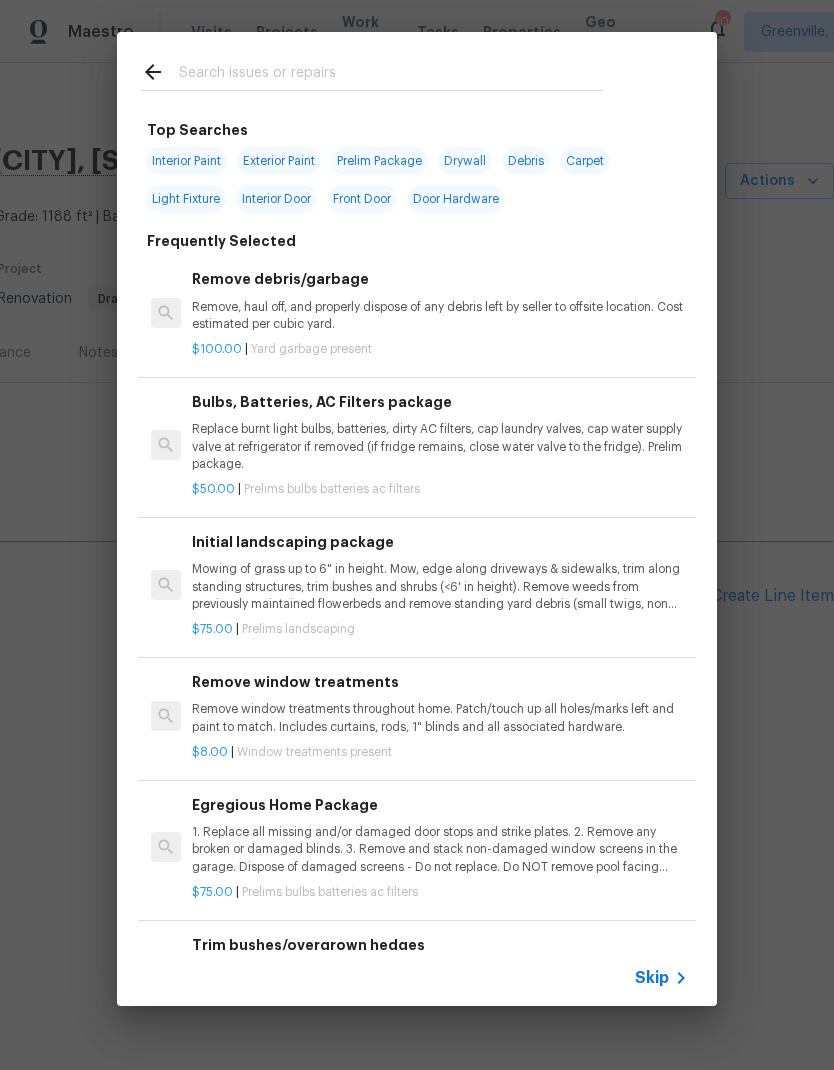 click at bounding box center [372, 71] 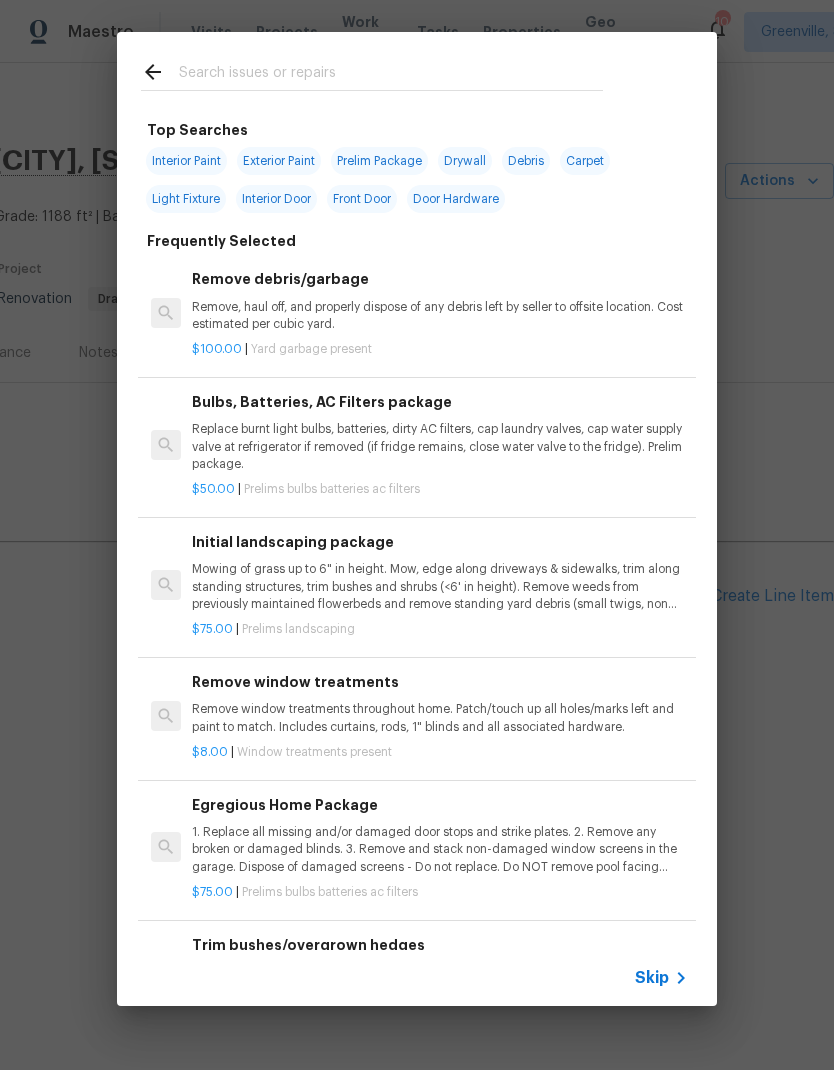 scroll, scrollTop: 0, scrollLeft: 0, axis: both 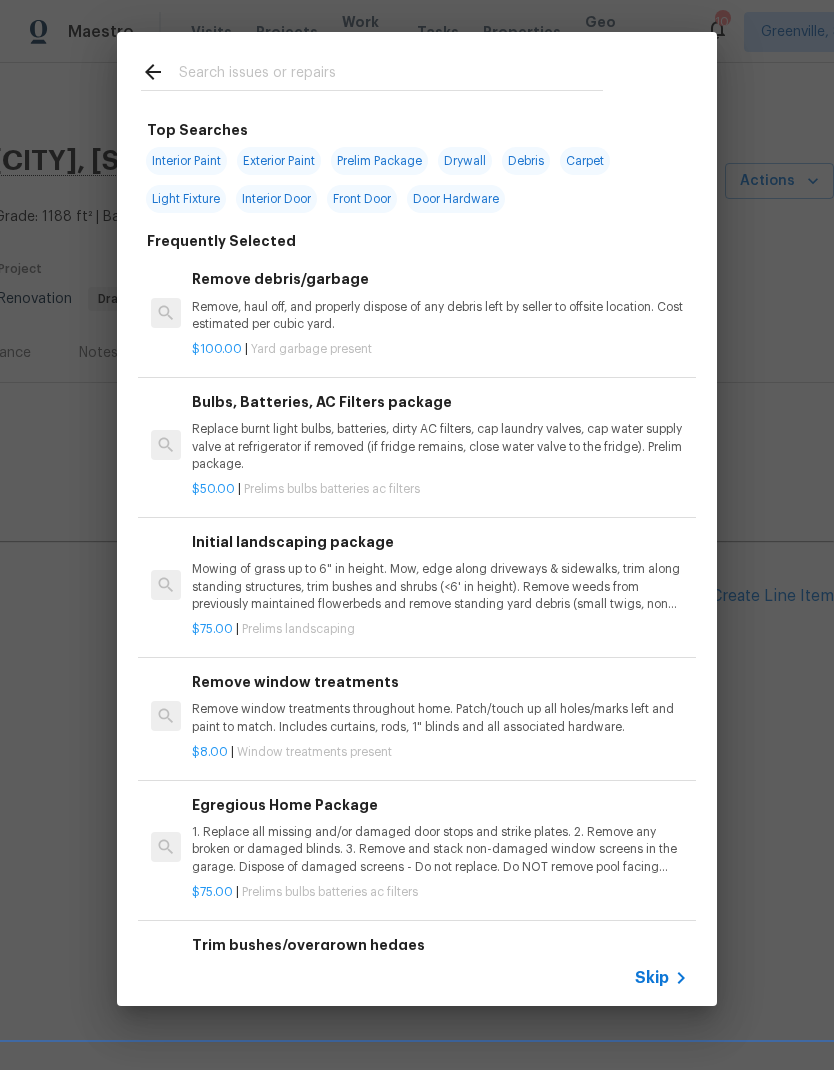 click 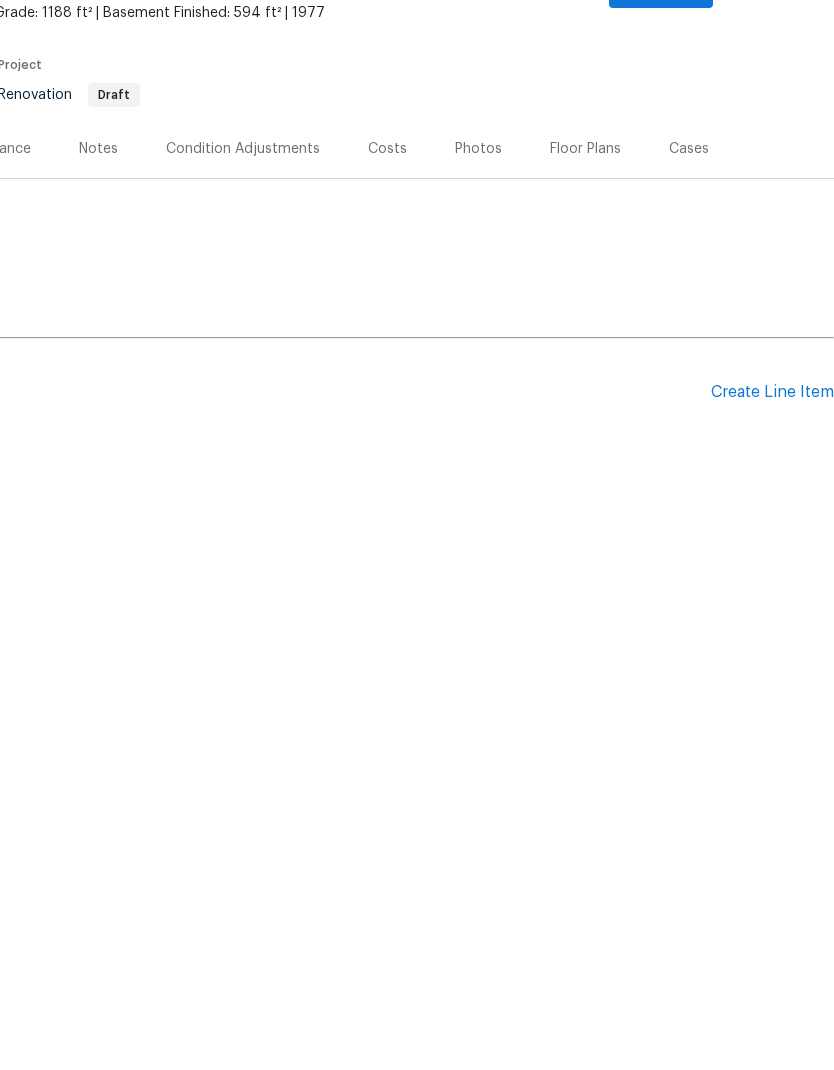 scroll, scrollTop: 0, scrollLeft: 296, axis: horizontal 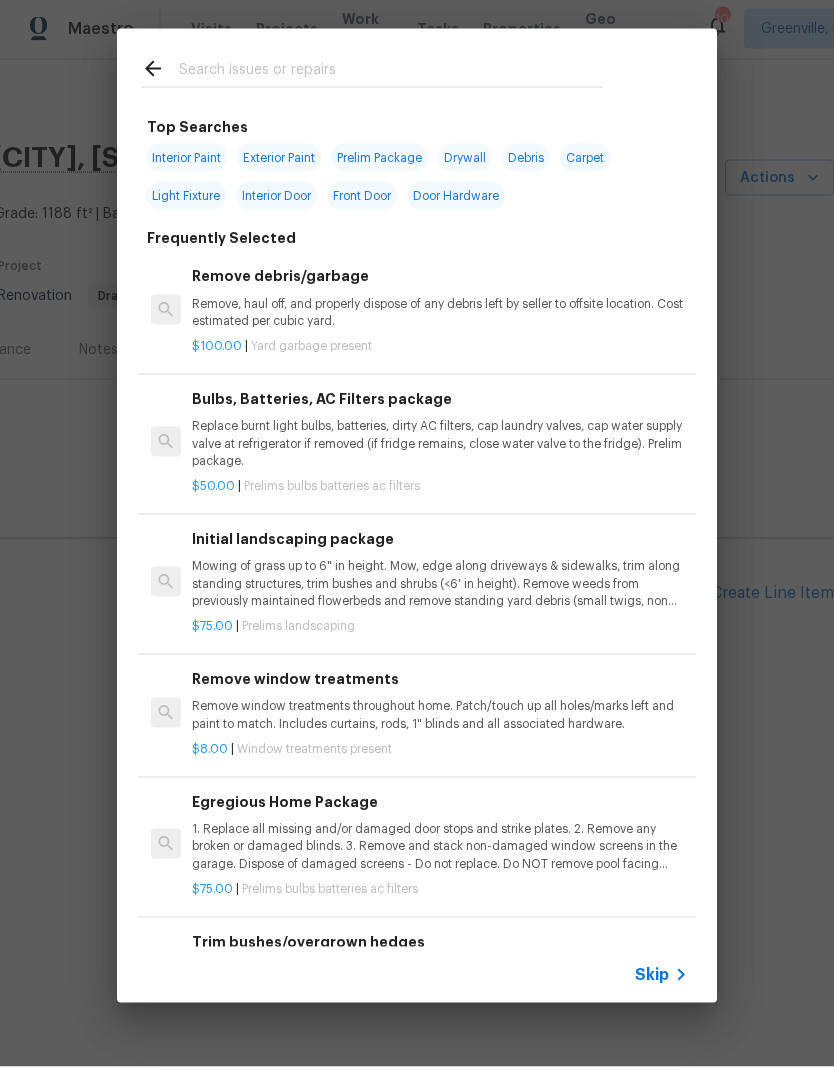 click at bounding box center [391, 75] 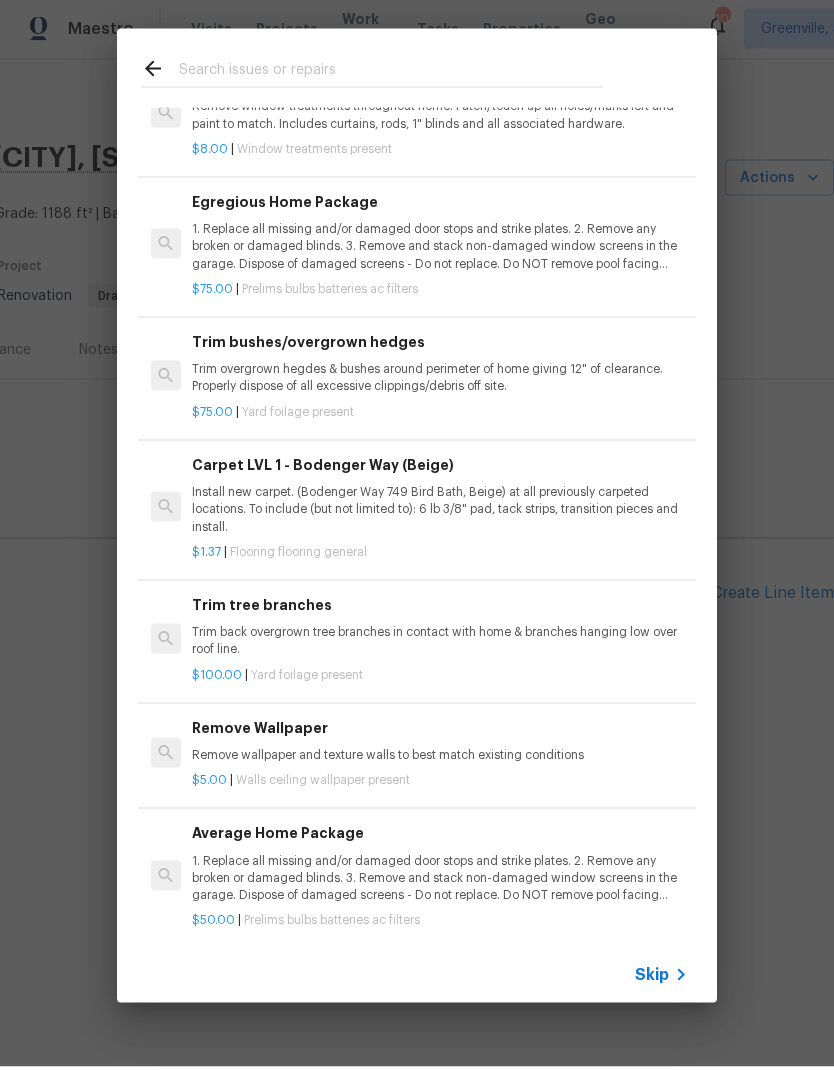 scroll, scrollTop: 598, scrollLeft: 0, axis: vertical 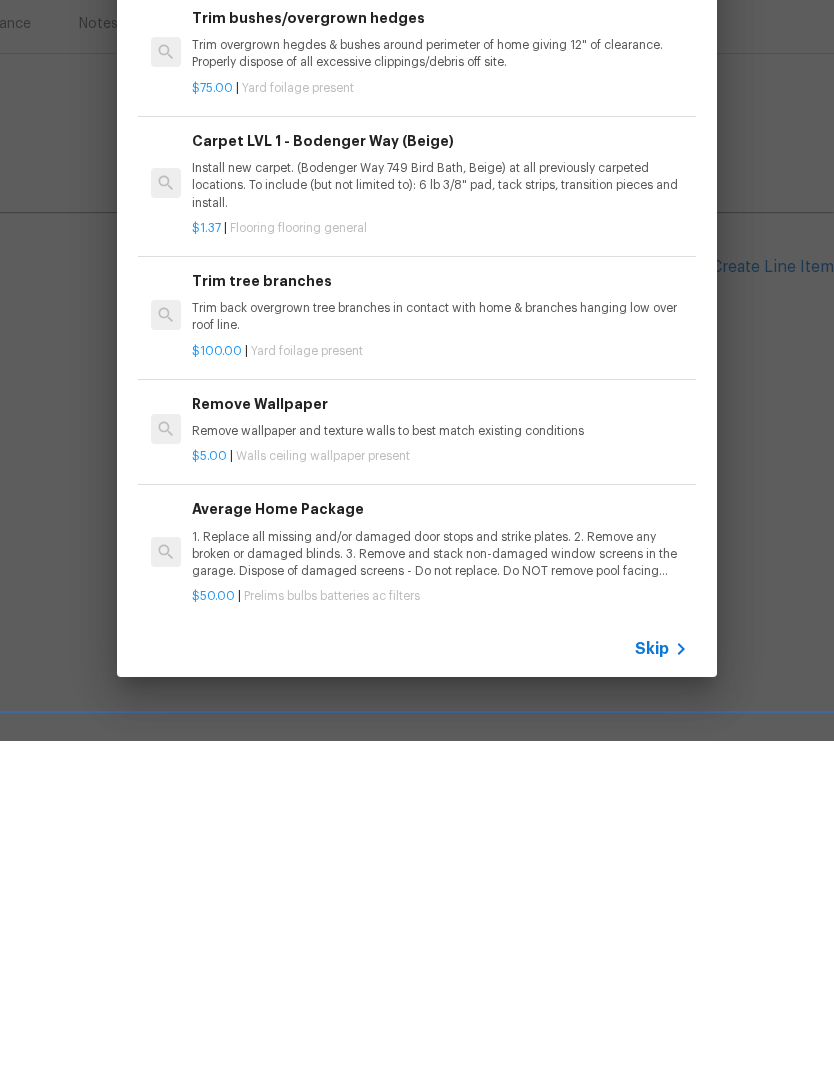 click on "Skip" at bounding box center [652, 978] 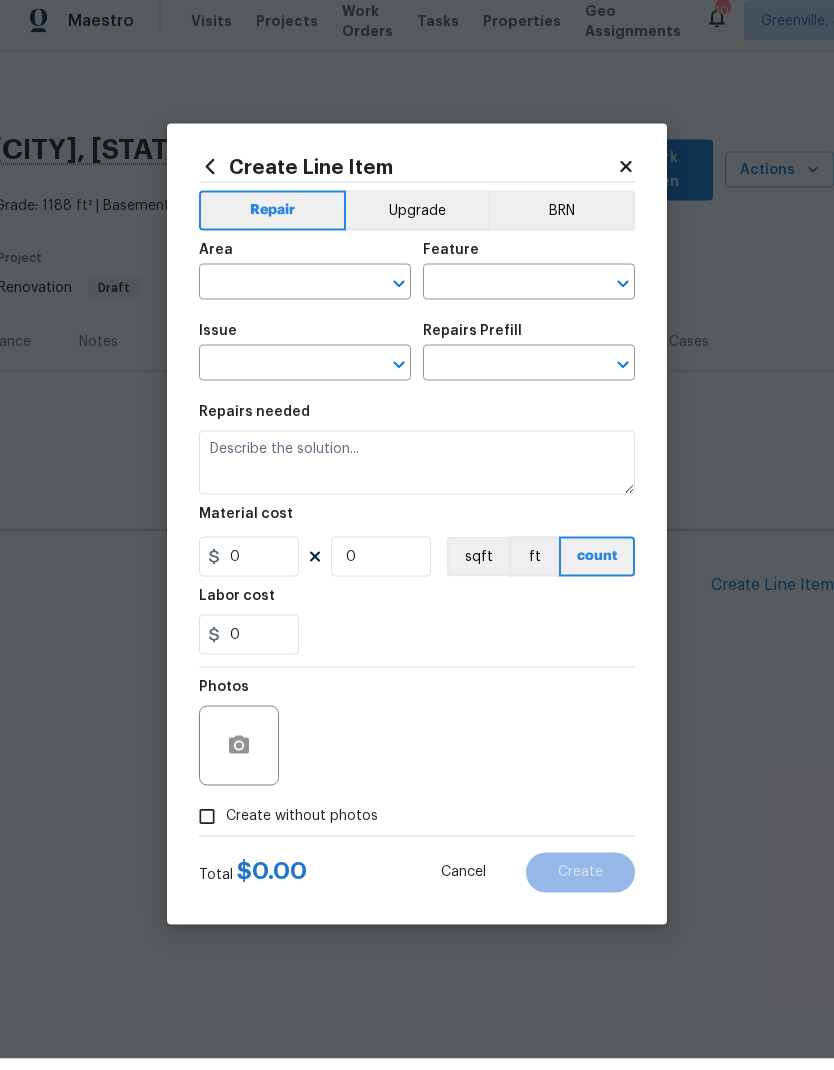 click at bounding box center [277, 295] 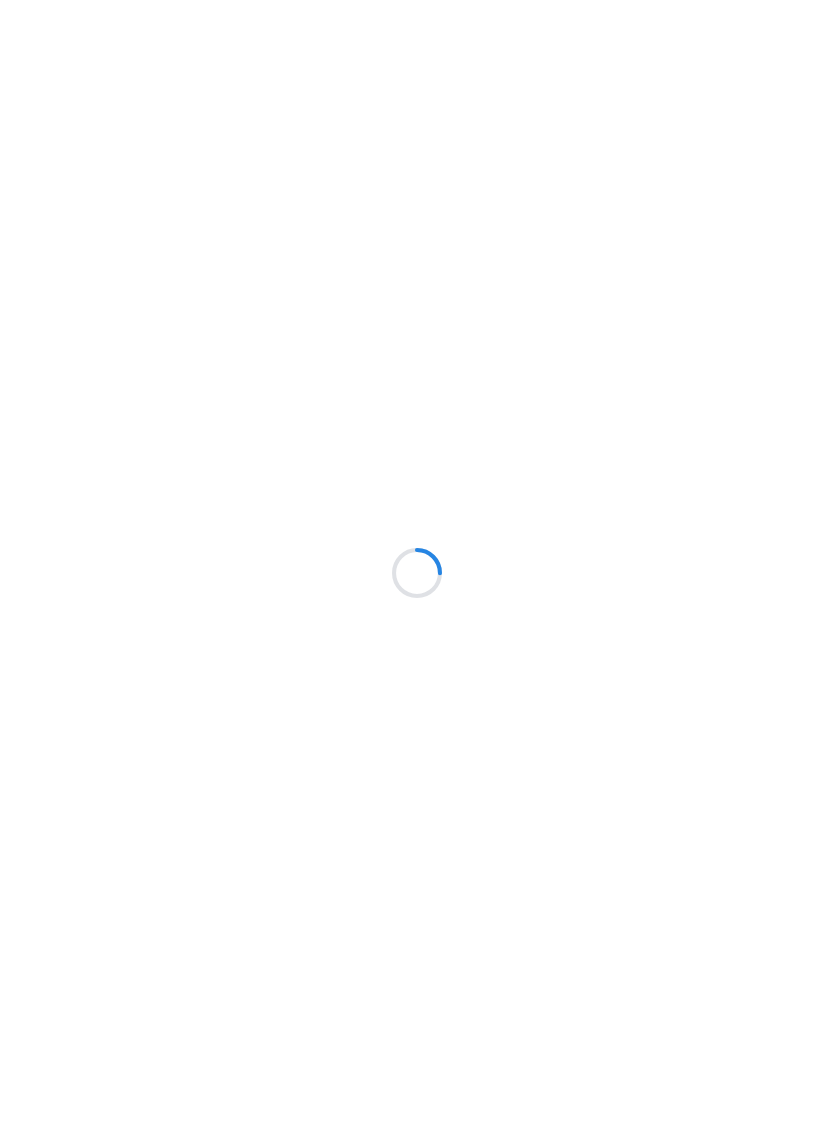 scroll, scrollTop: 0, scrollLeft: 0, axis: both 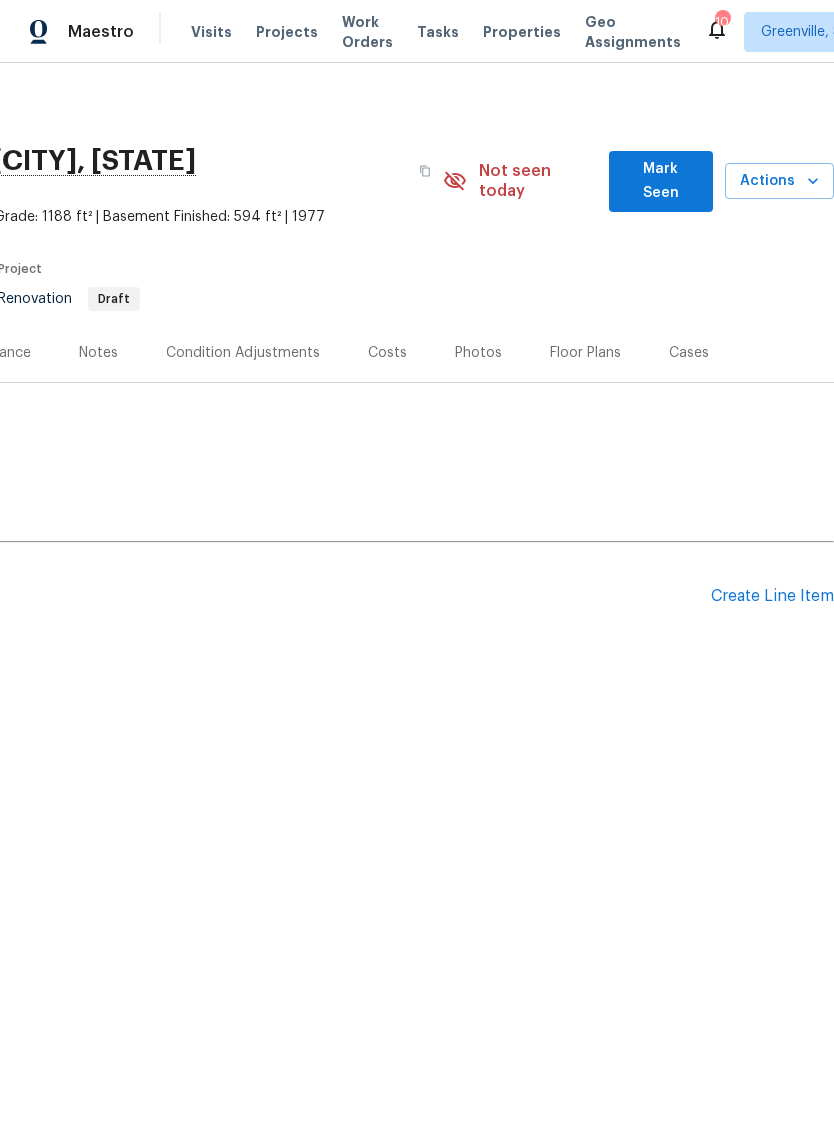 click on "Create Line Item" at bounding box center (772, 596) 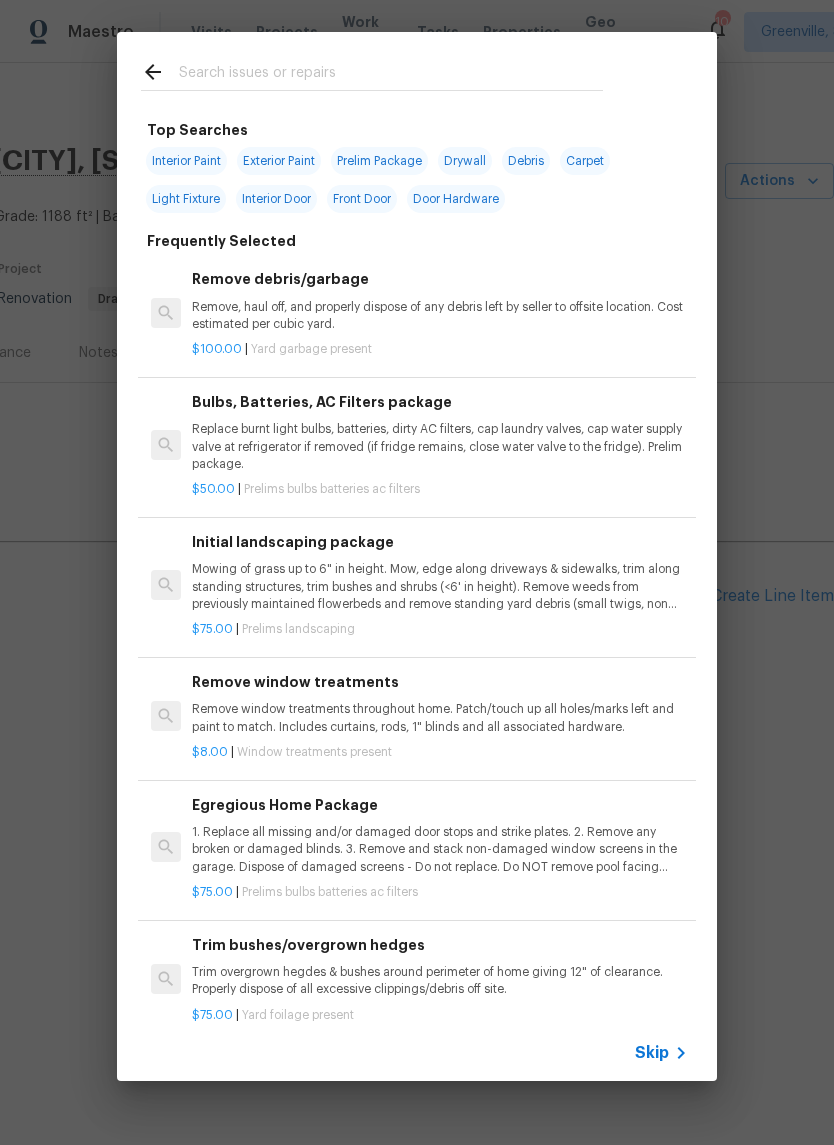 click at bounding box center (391, 75) 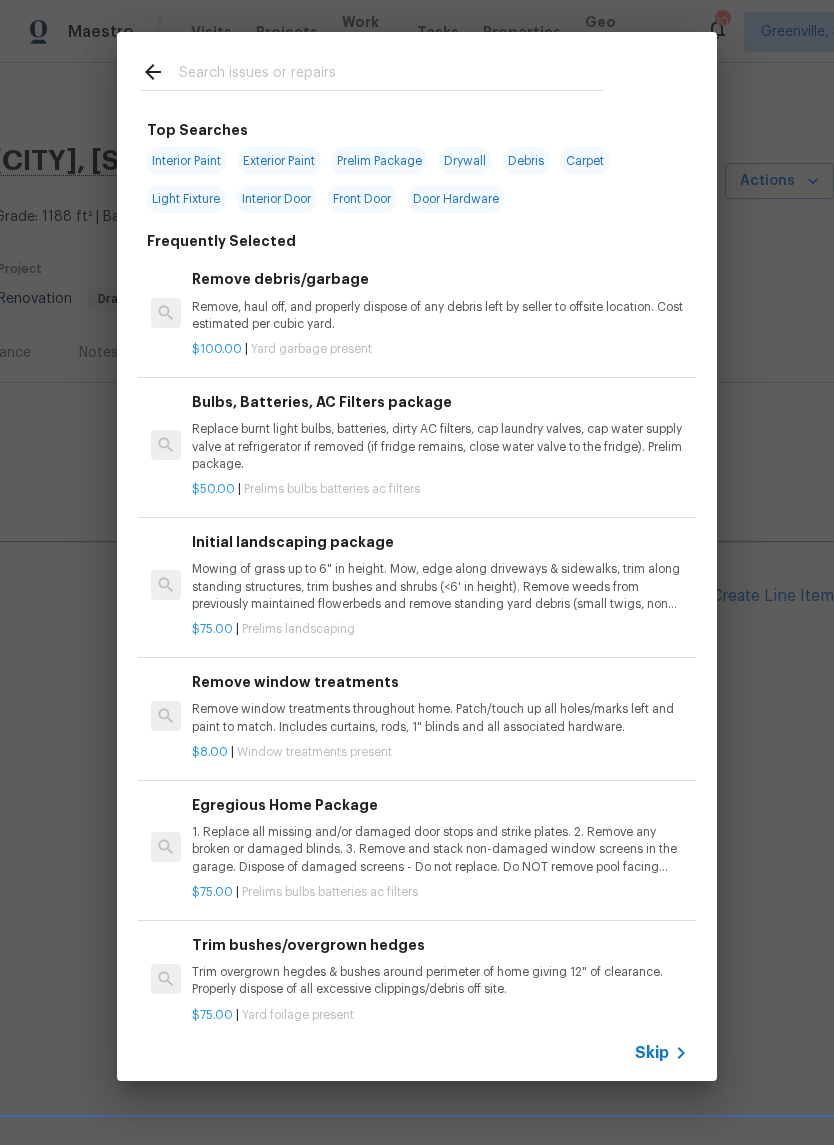 click on "Top Searches Interior Paint Exterior Paint Prelim Package Drywall Debris Carpet Light Fixture Interior Door Front Door Door Hardware Frequently Selected Remove debris/garbage Remove, haul off, and properly dispose of any debris left by seller to offsite location. Cost estimated per cubic yard. $100.00   |   Yard garbage present Bulbs, Batteries, AC Filters package Replace burnt light bulbs, batteries, dirty AC filters, cap laundry valves, cap water supply valve at refrigerator if removed (if fridge remains, close water valve to the fridge). Prelim package. $50.00   |   Prelims bulbs batteries ac filters Initial landscaping package Mowing of grass up to 6" in height. Mow, edge along driveways & sidewalks, trim along standing structures, trim bushes and shrubs (<6' in height). Remove weeds from previously maintained flowerbeds and remove standing yard debris (small twigs, non seasonal falling leaves).  Use leaf blower to remove clippings from hard surfaces." $75.00   |   Prelims landscaping $8.00   |   $75.00" at bounding box center [417, 556] 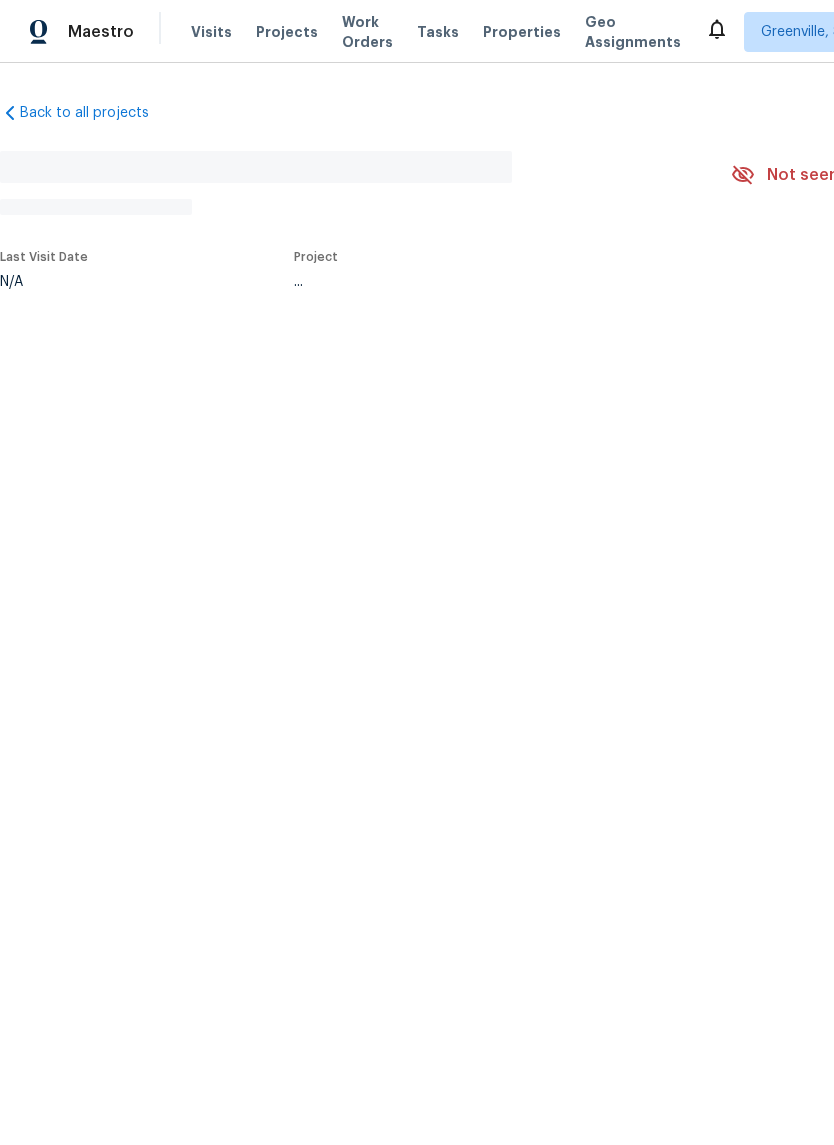 scroll, scrollTop: 0, scrollLeft: 0, axis: both 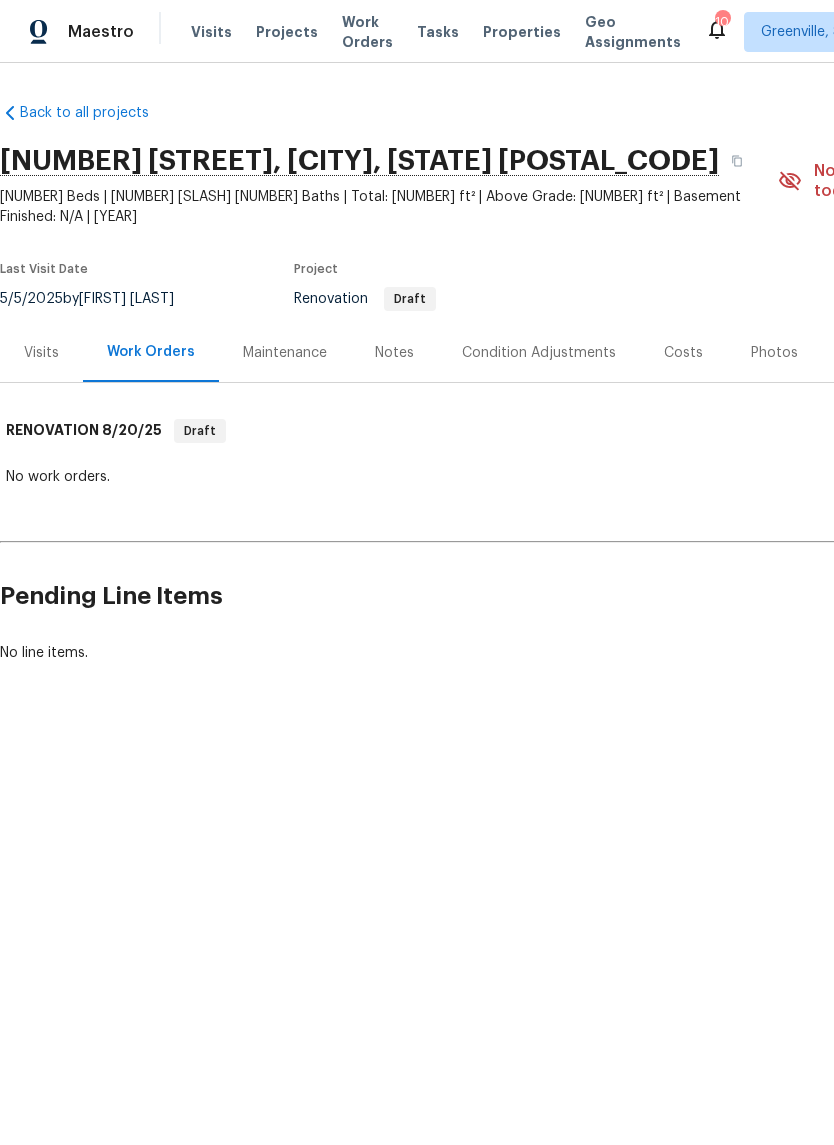 click on "Notes" at bounding box center (394, 353) 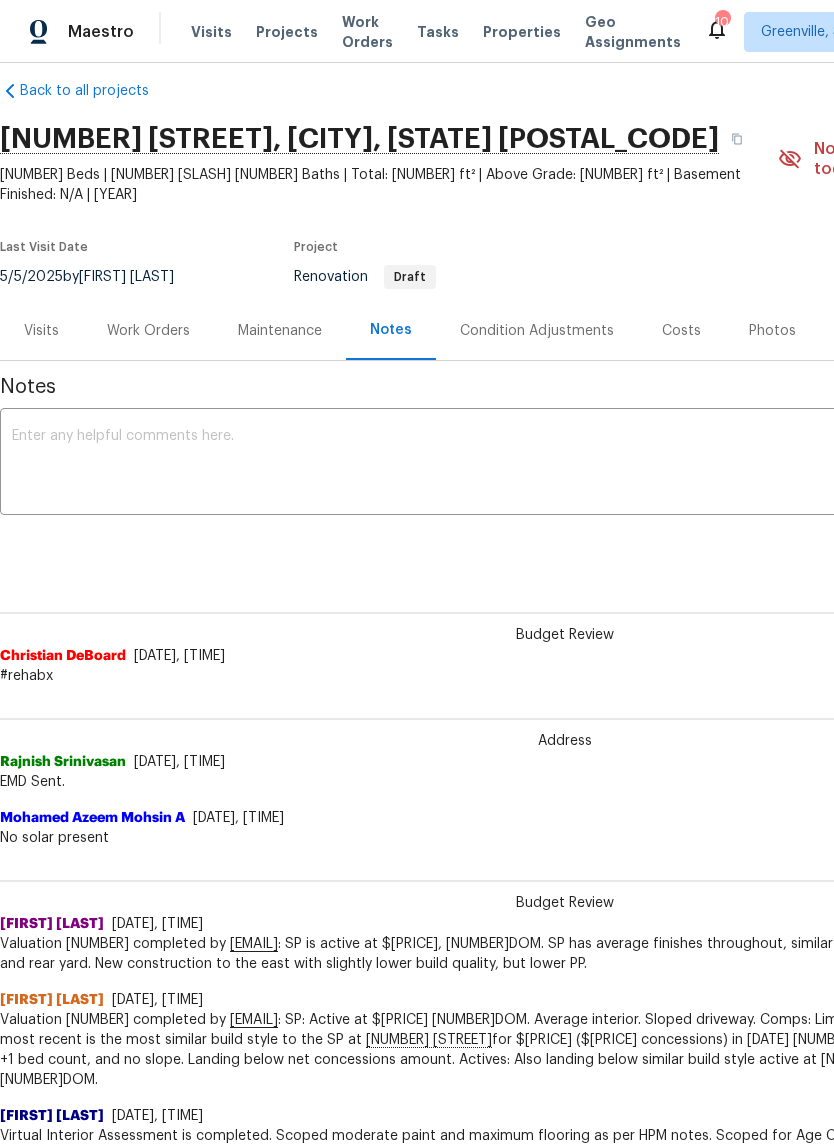 scroll, scrollTop: 22, scrollLeft: 0, axis: vertical 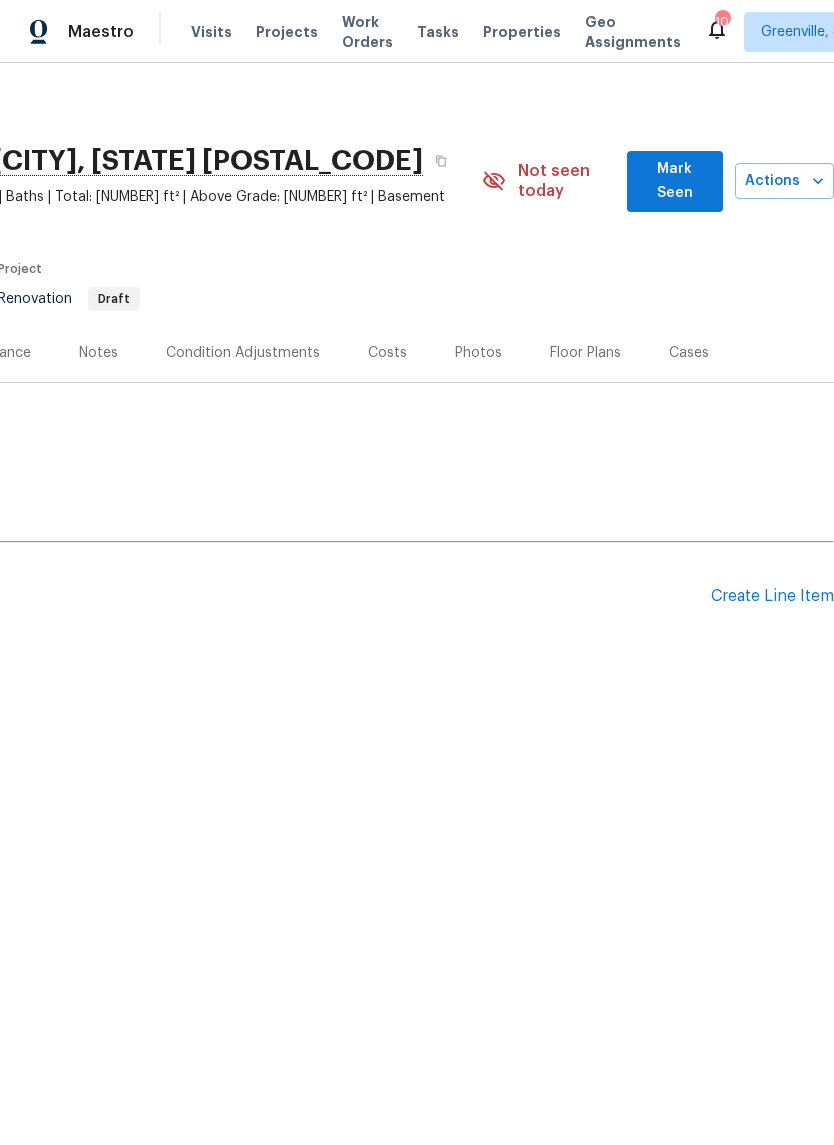 click on "Create Line Item" at bounding box center (772, 596) 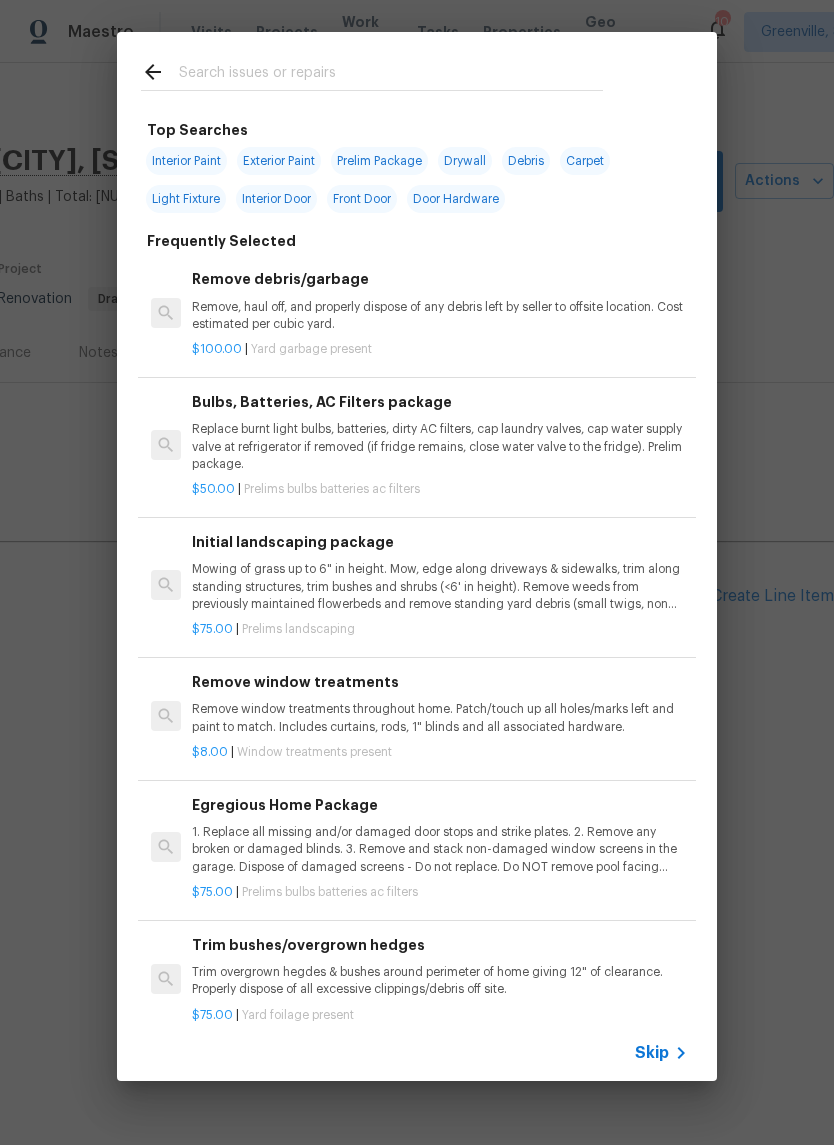 click at bounding box center (372, 71) 